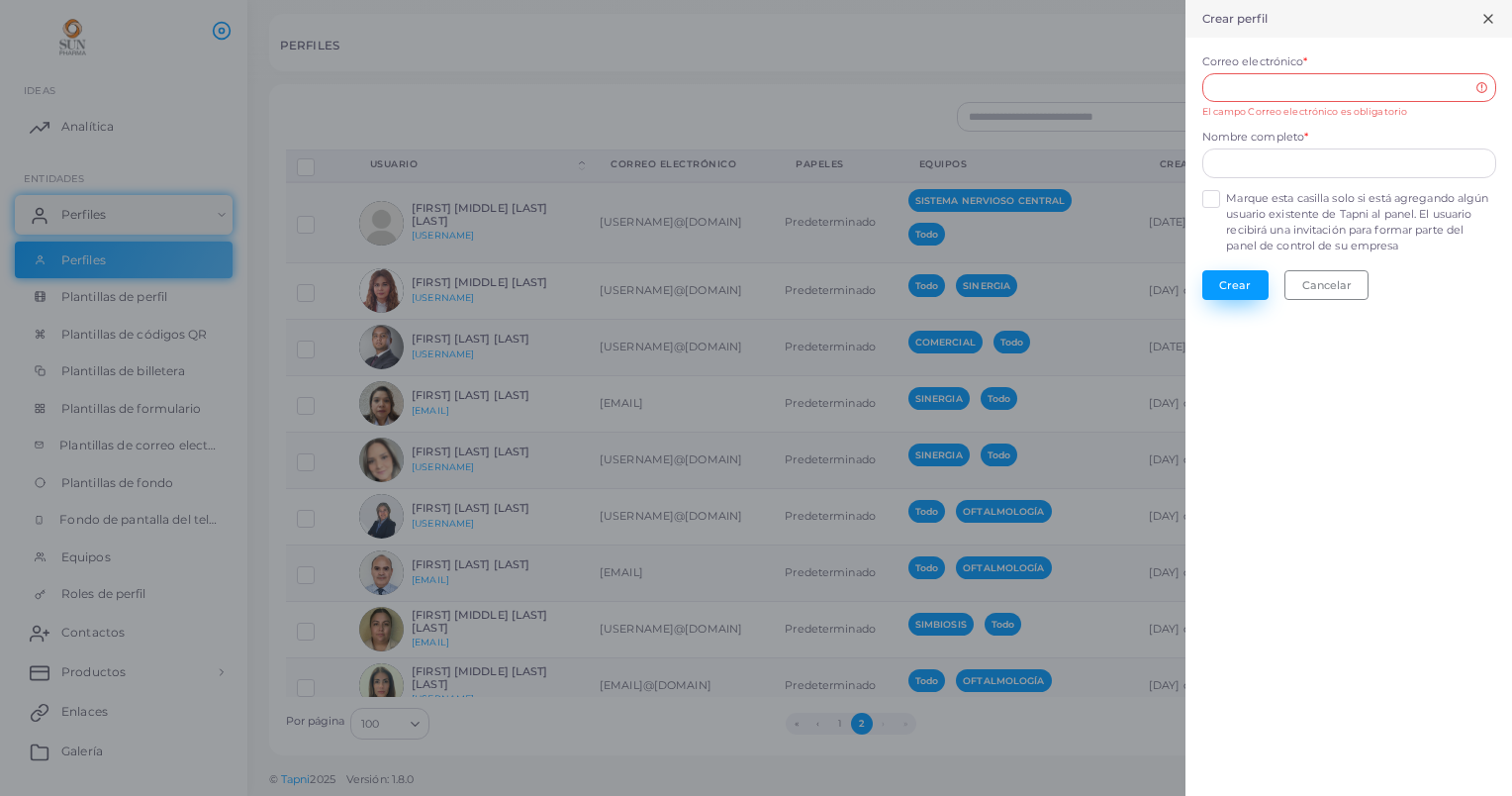 scroll, scrollTop: 0, scrollLeft: 0, axis: both 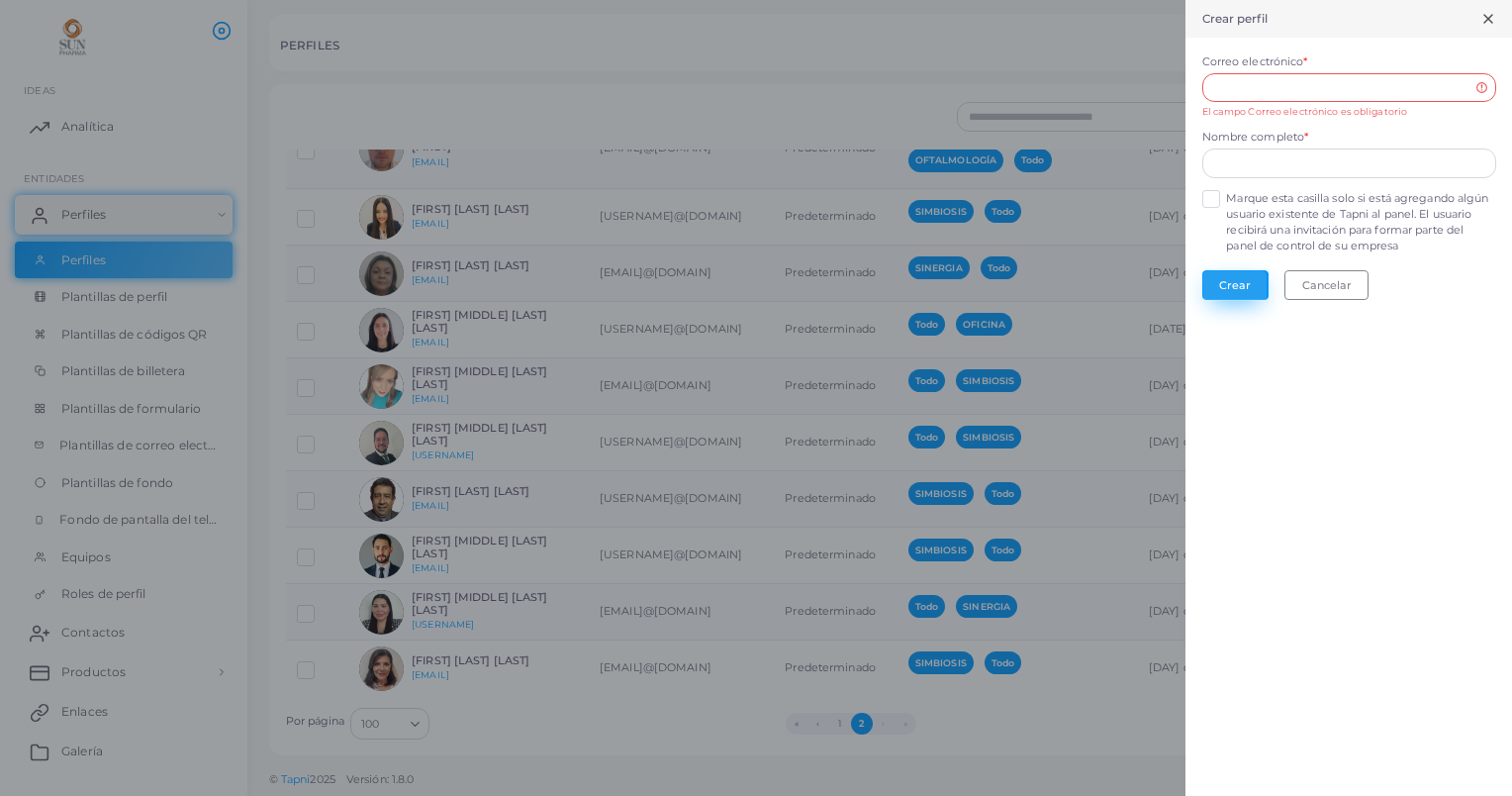 click on "Crear" at bounding box center (1235, 285) 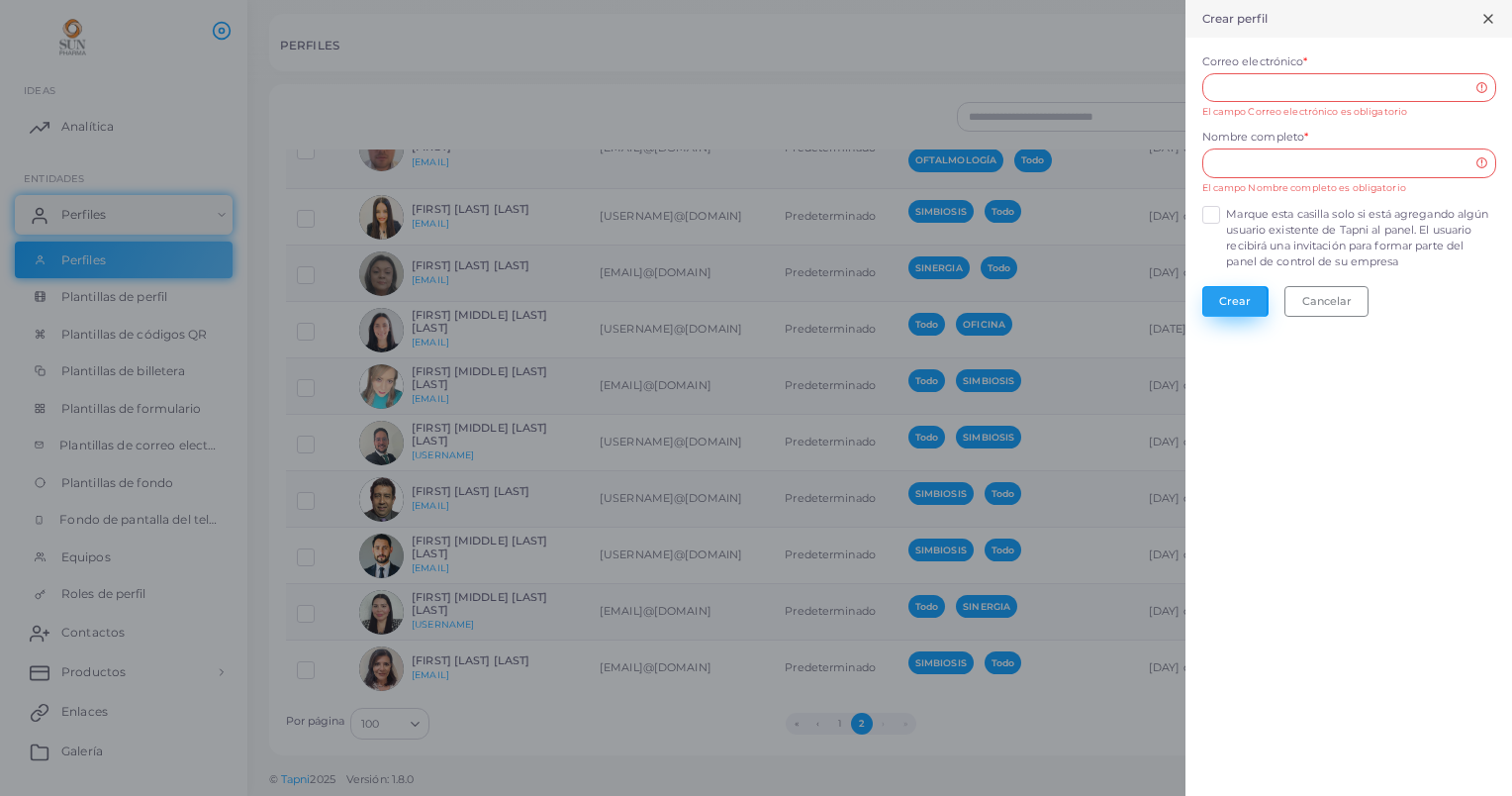 click on "Crear" at bounding box center [1235, 301] 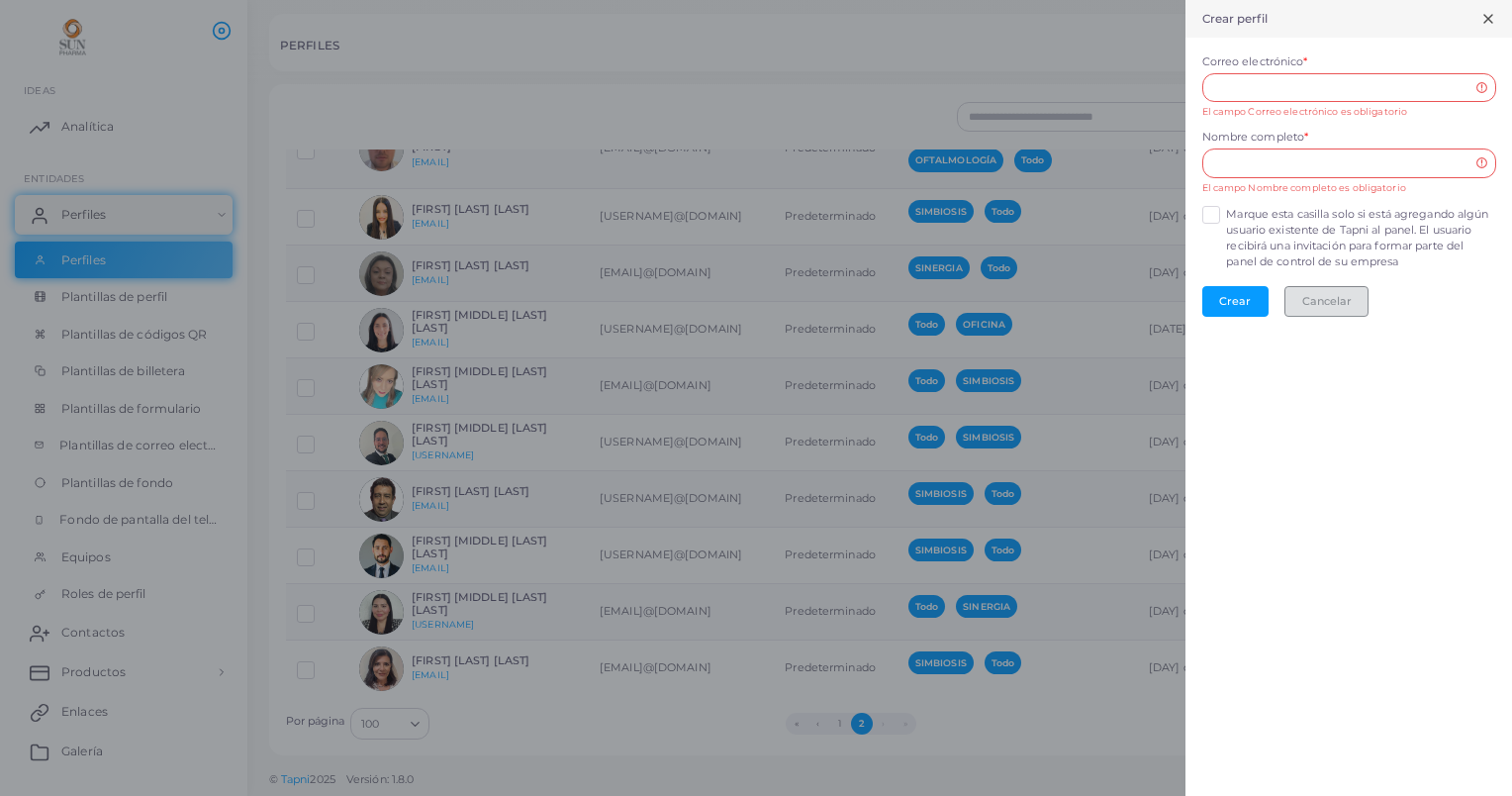 click on "Cancelar" at bounding box center (1326, 301) 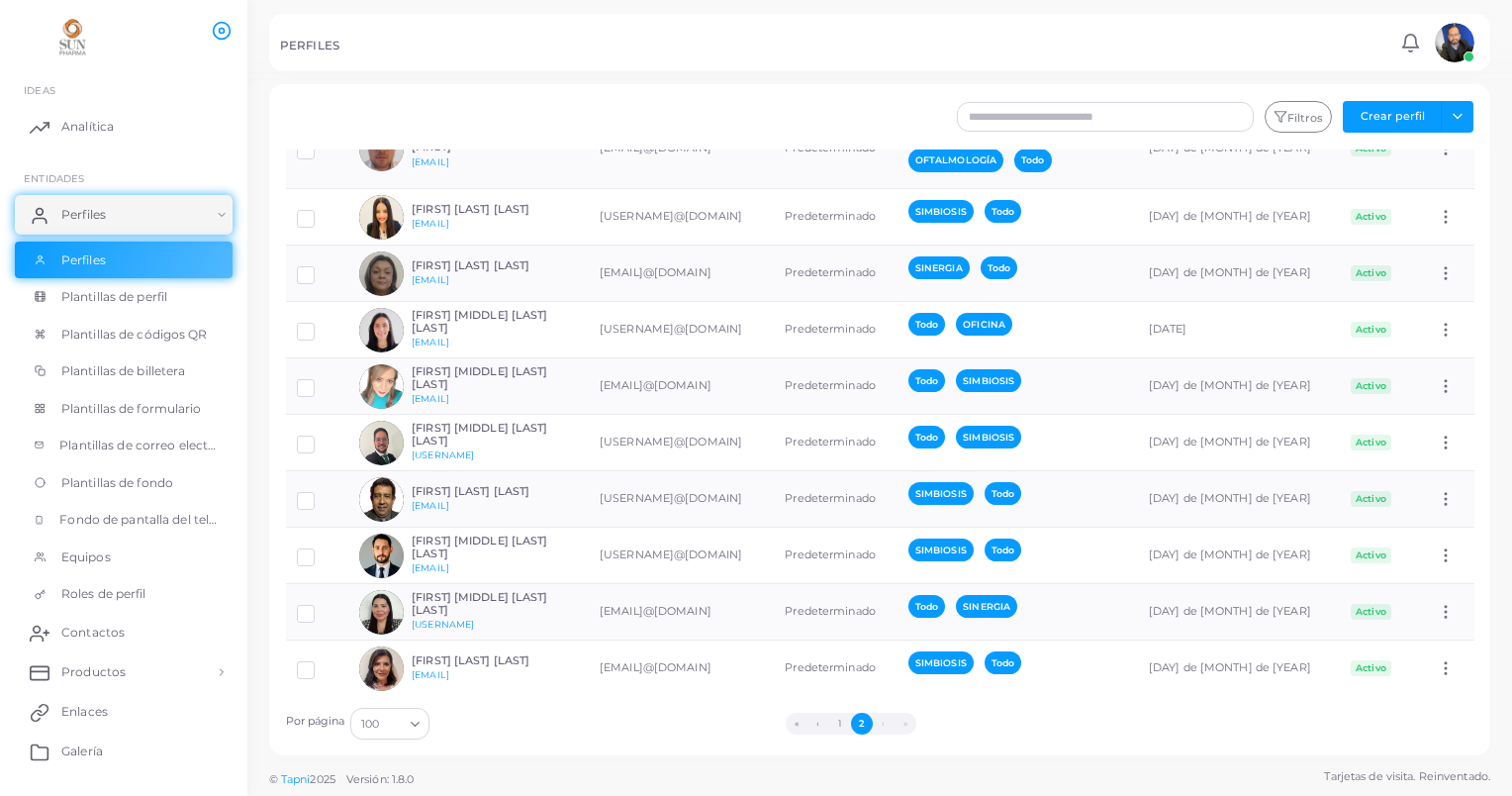 click on "[DATE]" at bounding box center (1239, 330) 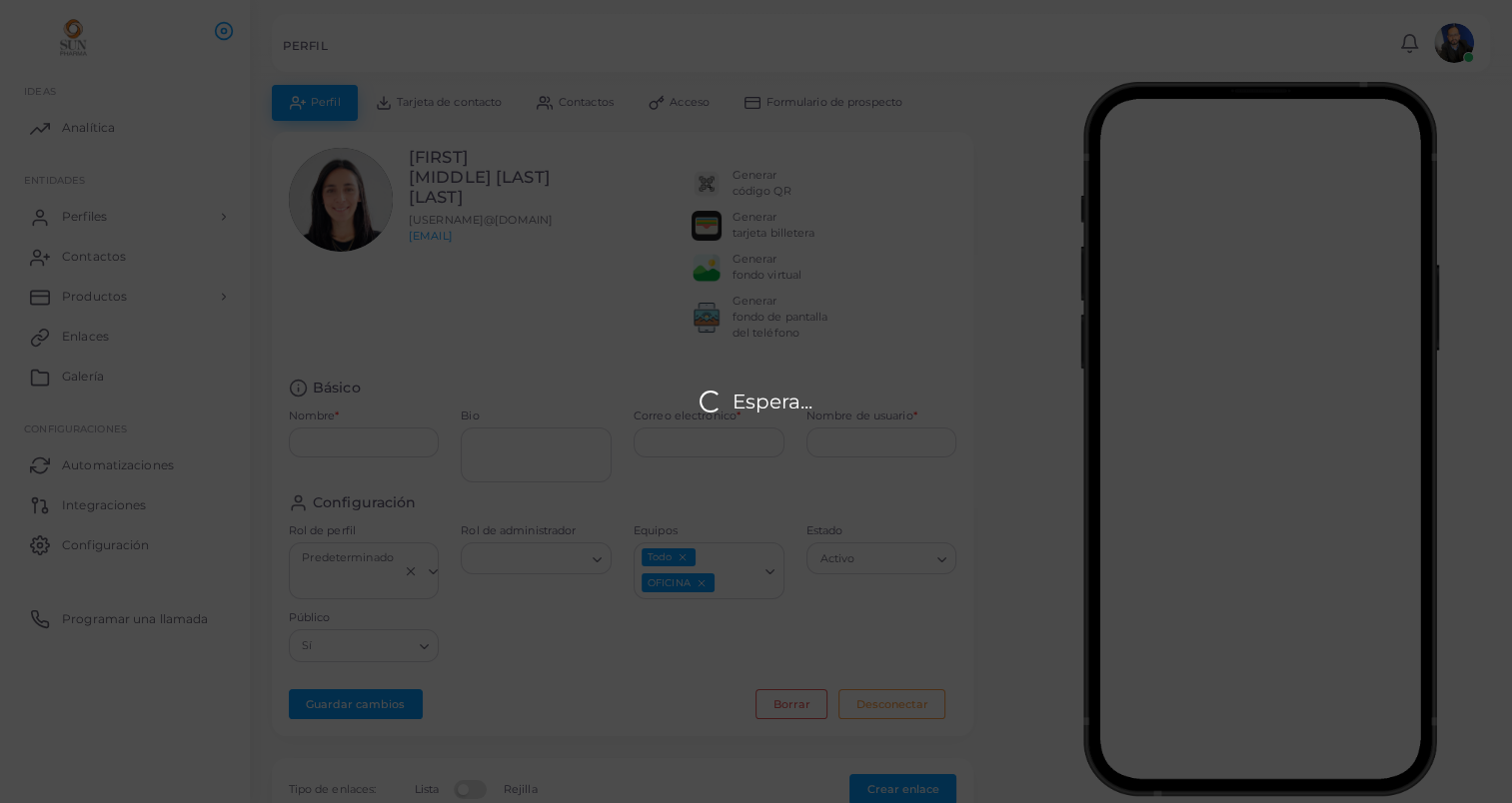 type on "**********" 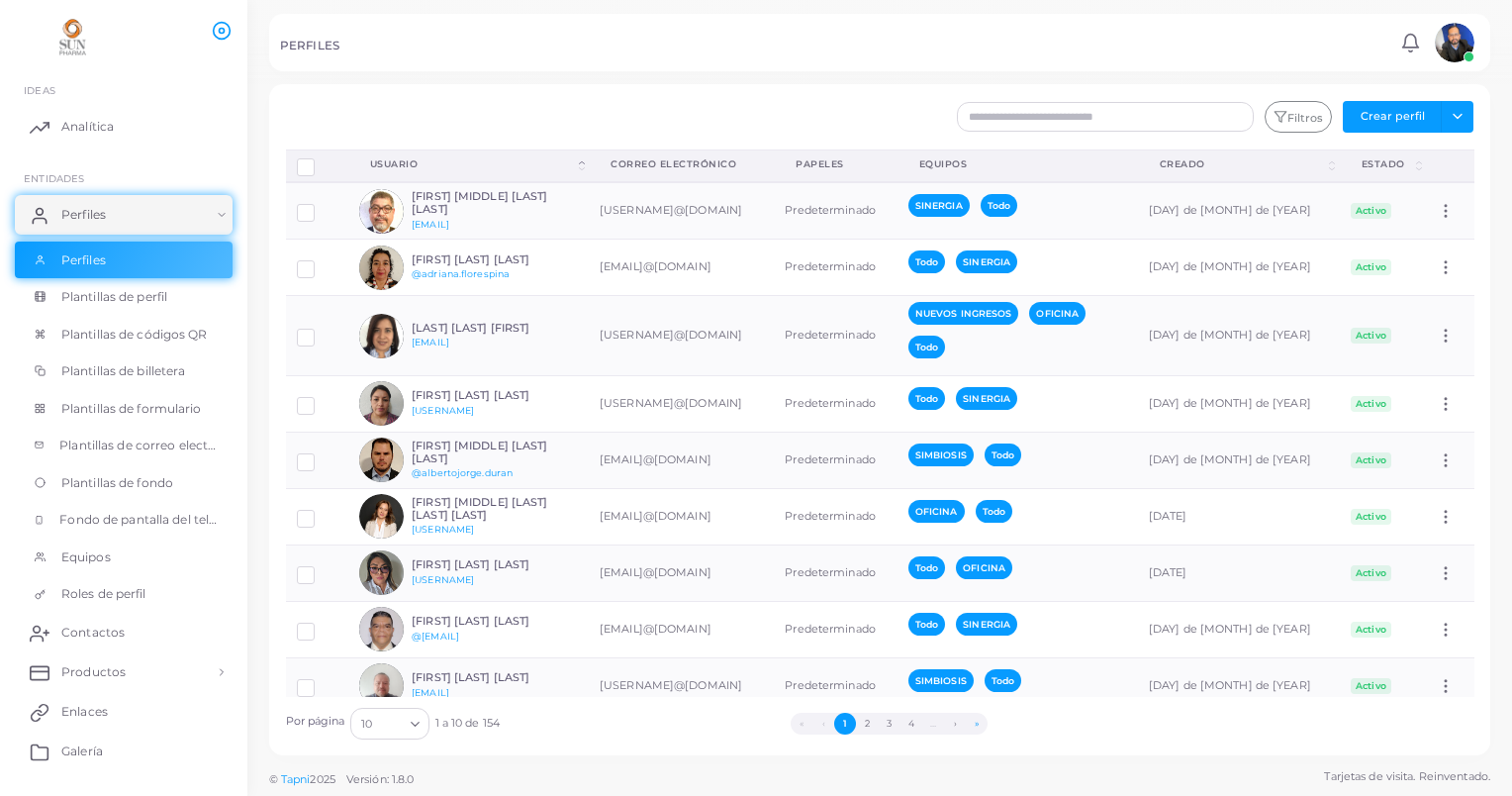 click on "»" at bounding box center (977, 724) 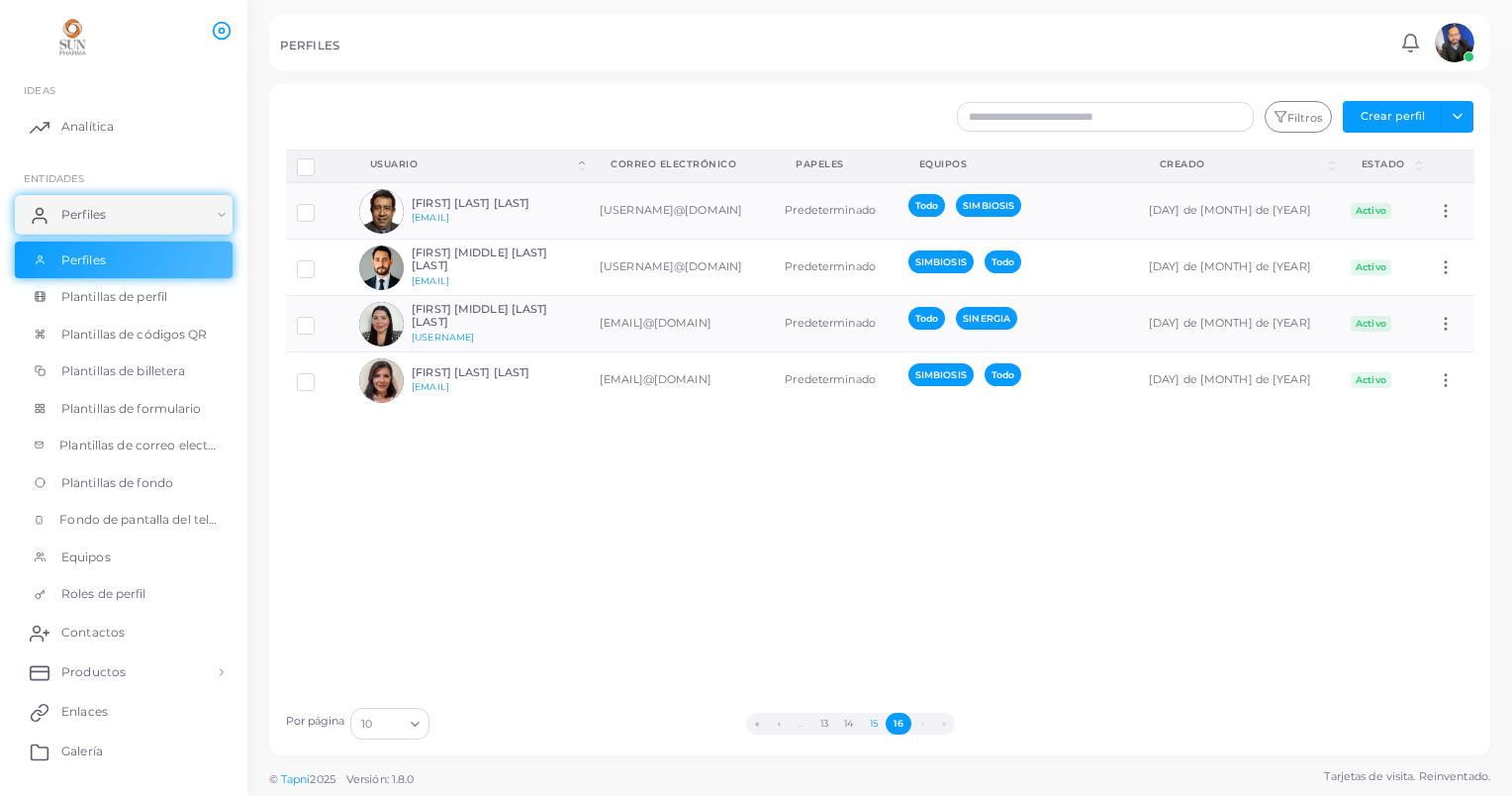 click on "15" at bounding box center (873, 724) 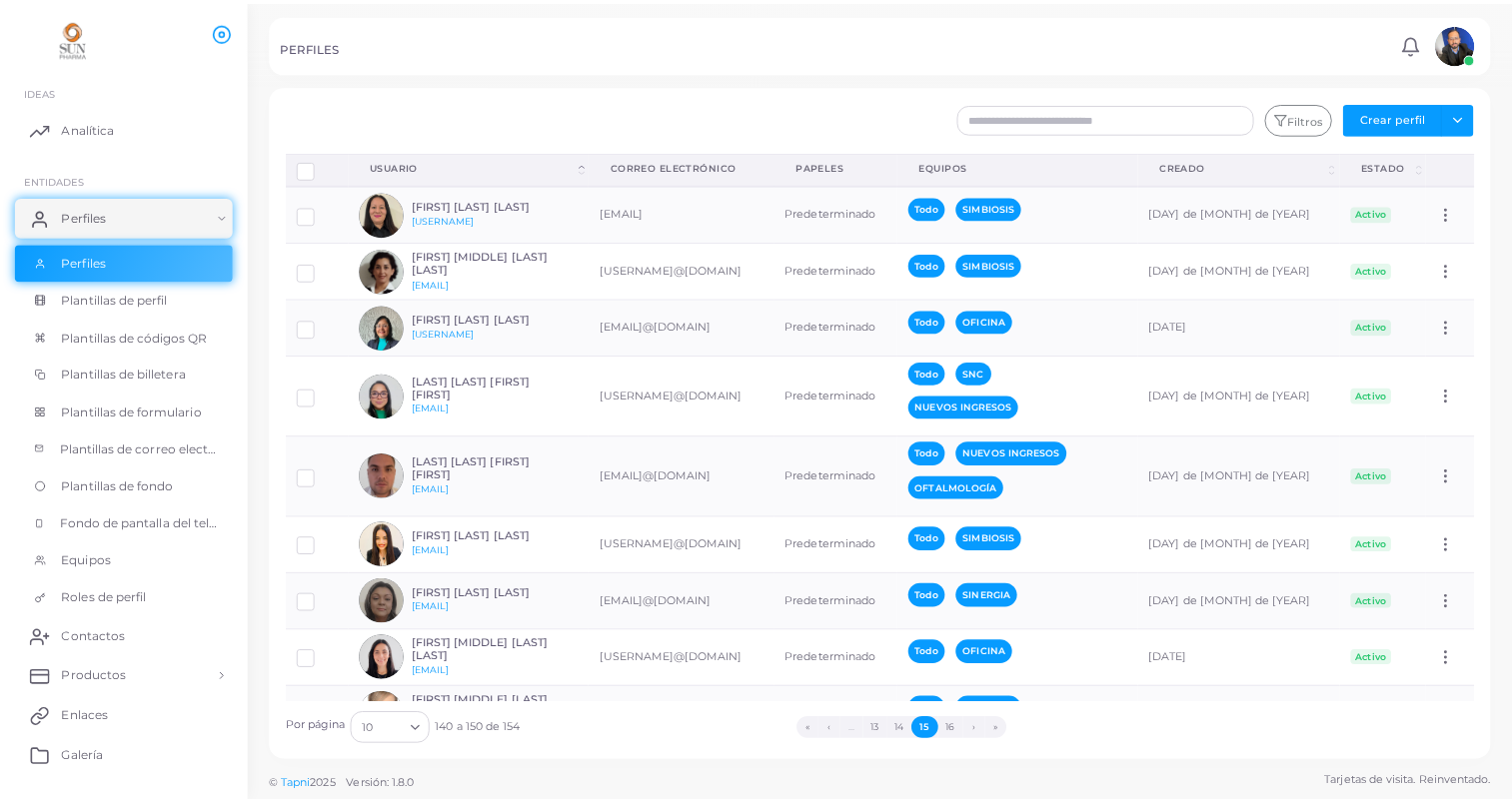 scroll, scrollTop: 107, scrollLeft: 0, axis: vertical 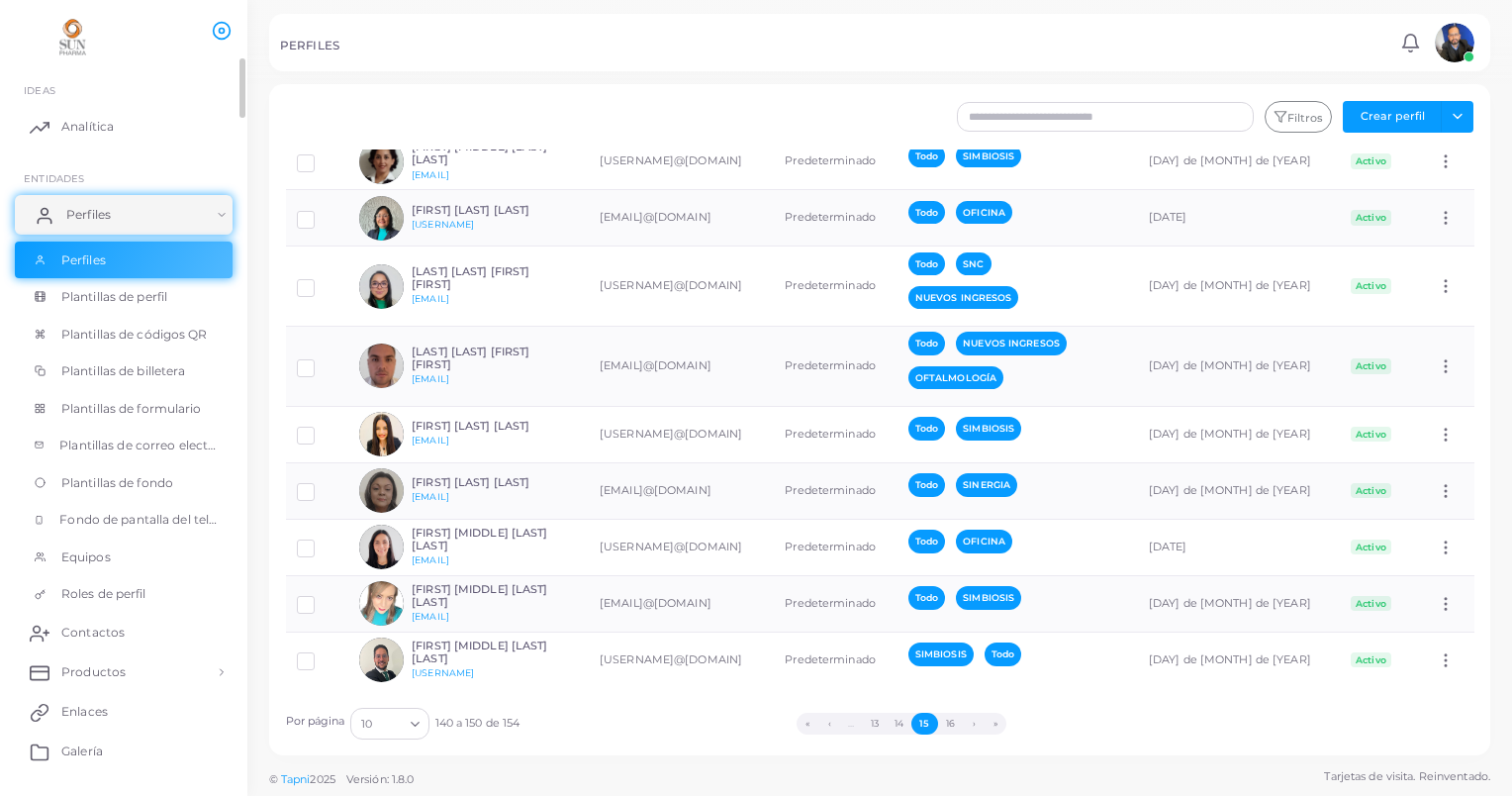 click on "Perfiles" at bounding box center (124, 215) 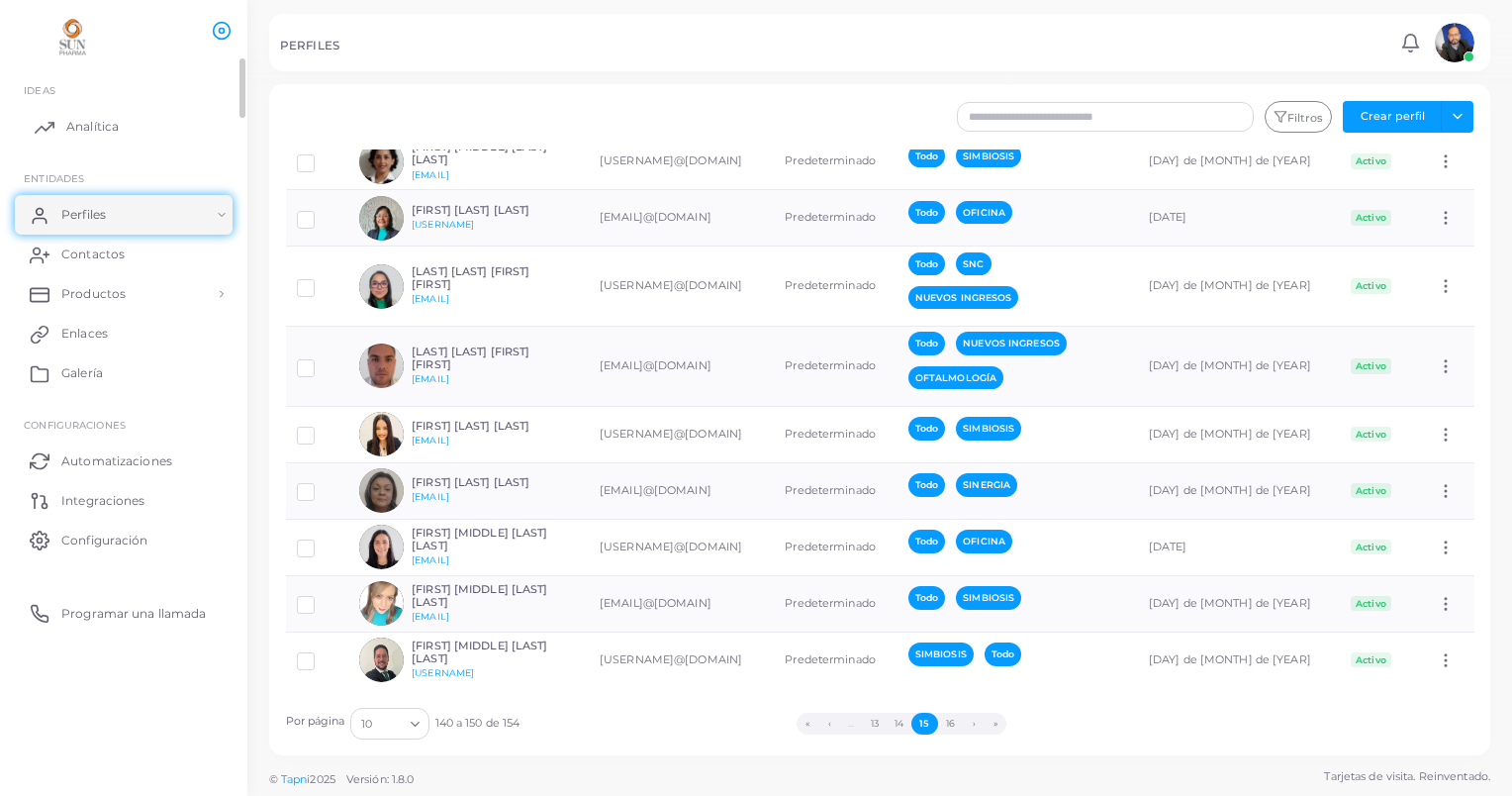 click on "Analítica" at bounding box center [92, 127] 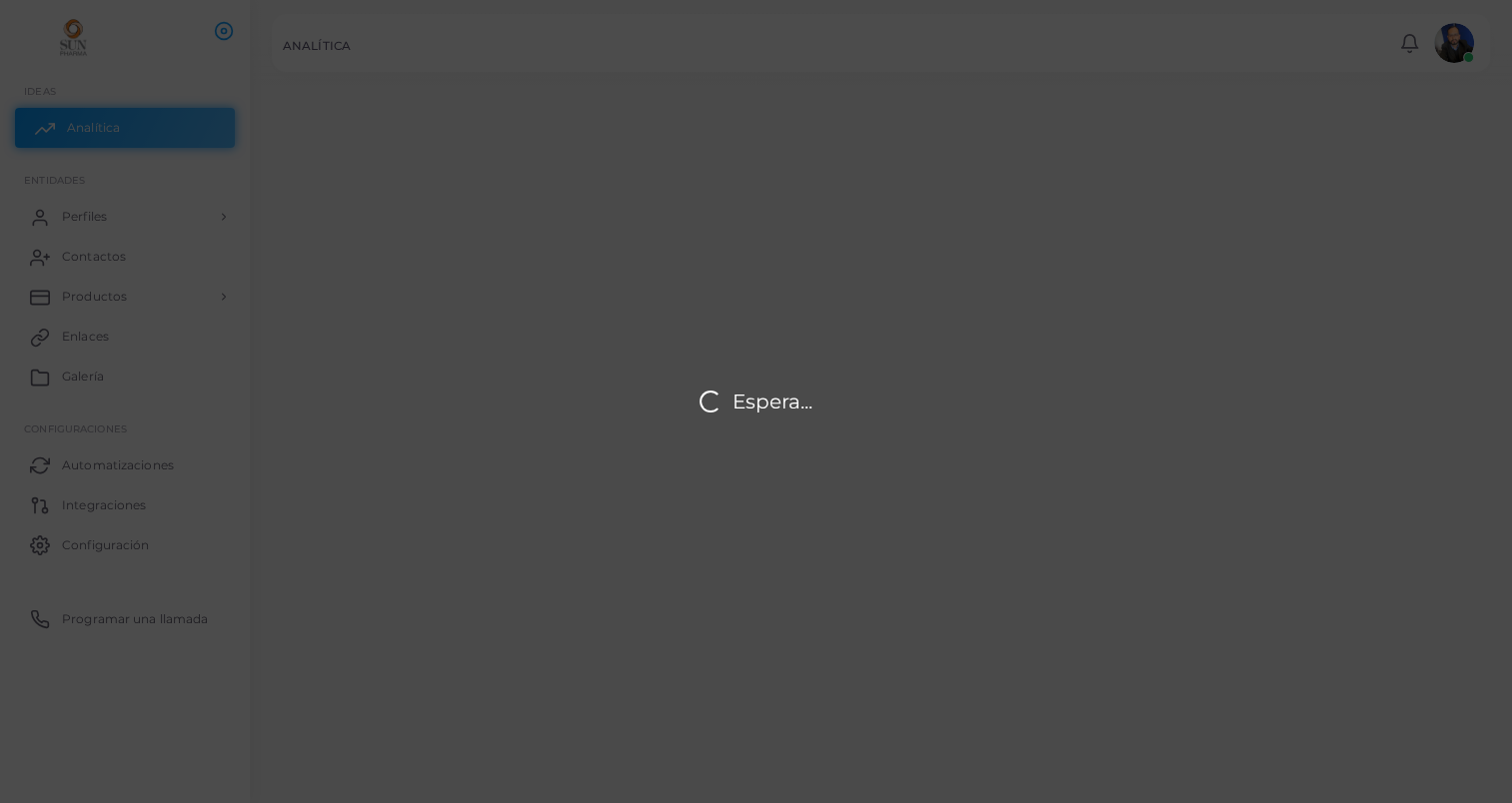 scroll, scrollTop: 16, scrollLeft: 16, axis: both 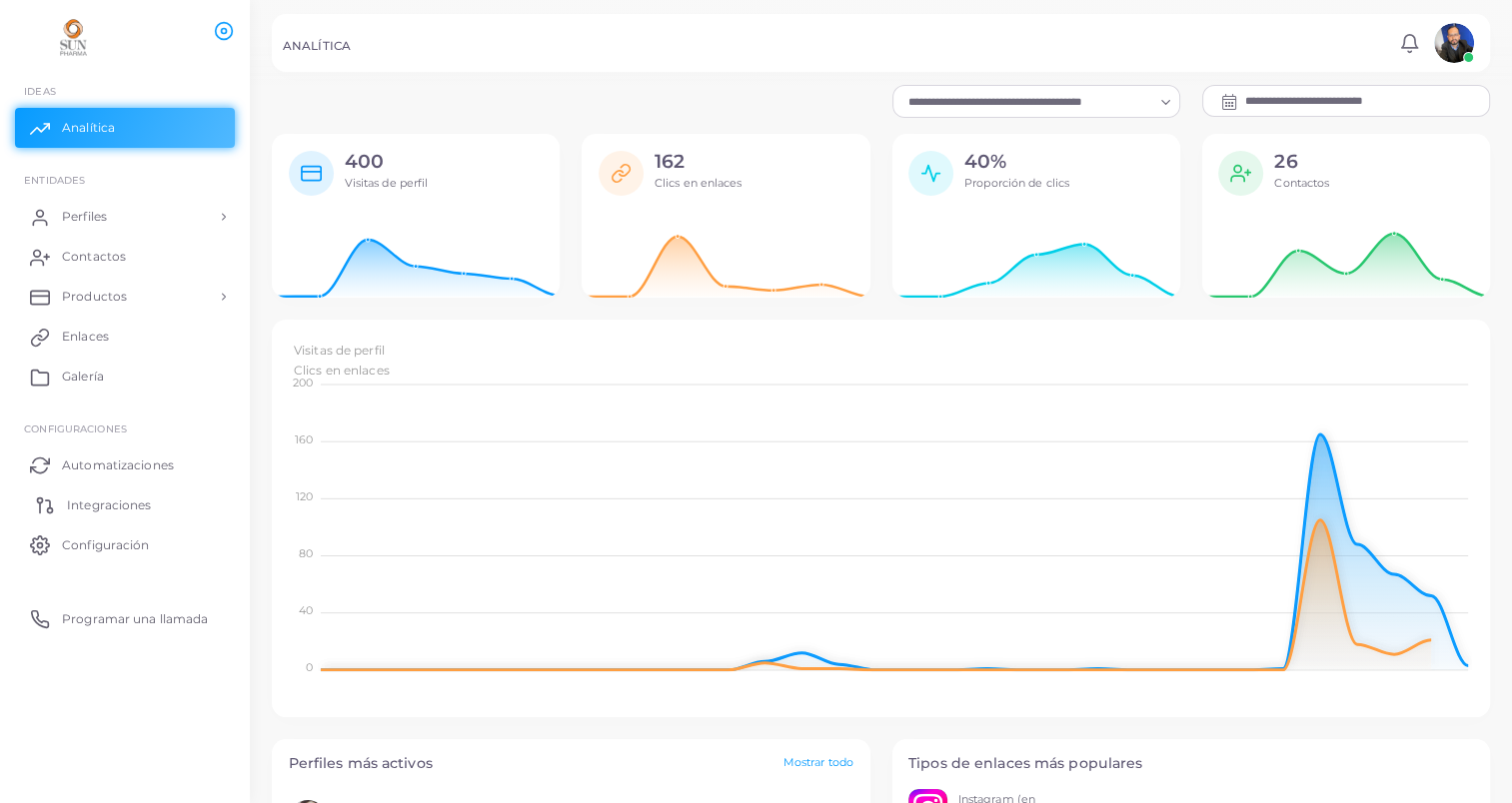 click on "Integraciones" at bounding box center [125, 504] 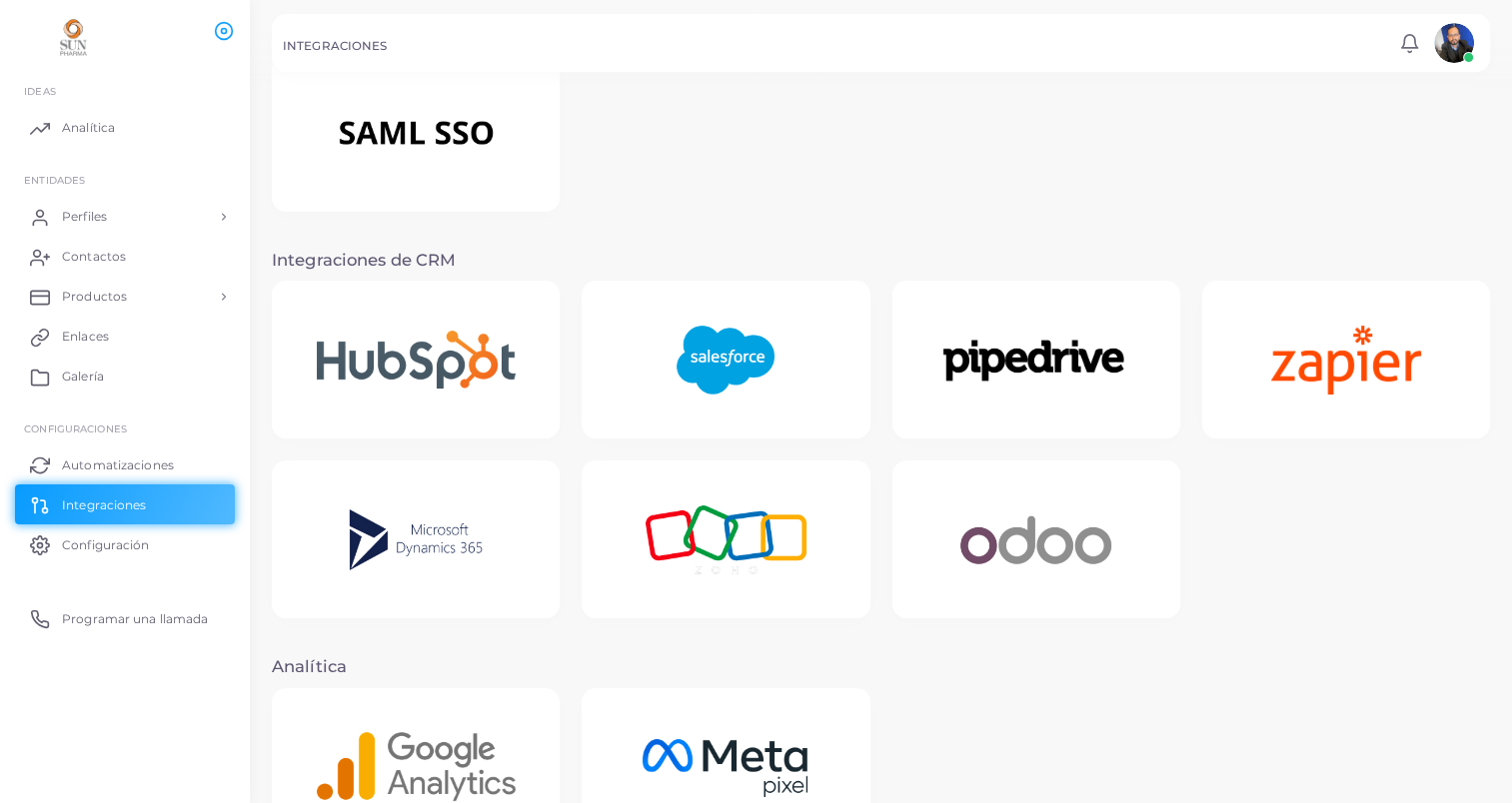 scroll, scrollTop: 360, scrollLeft: 0, axis: vertical 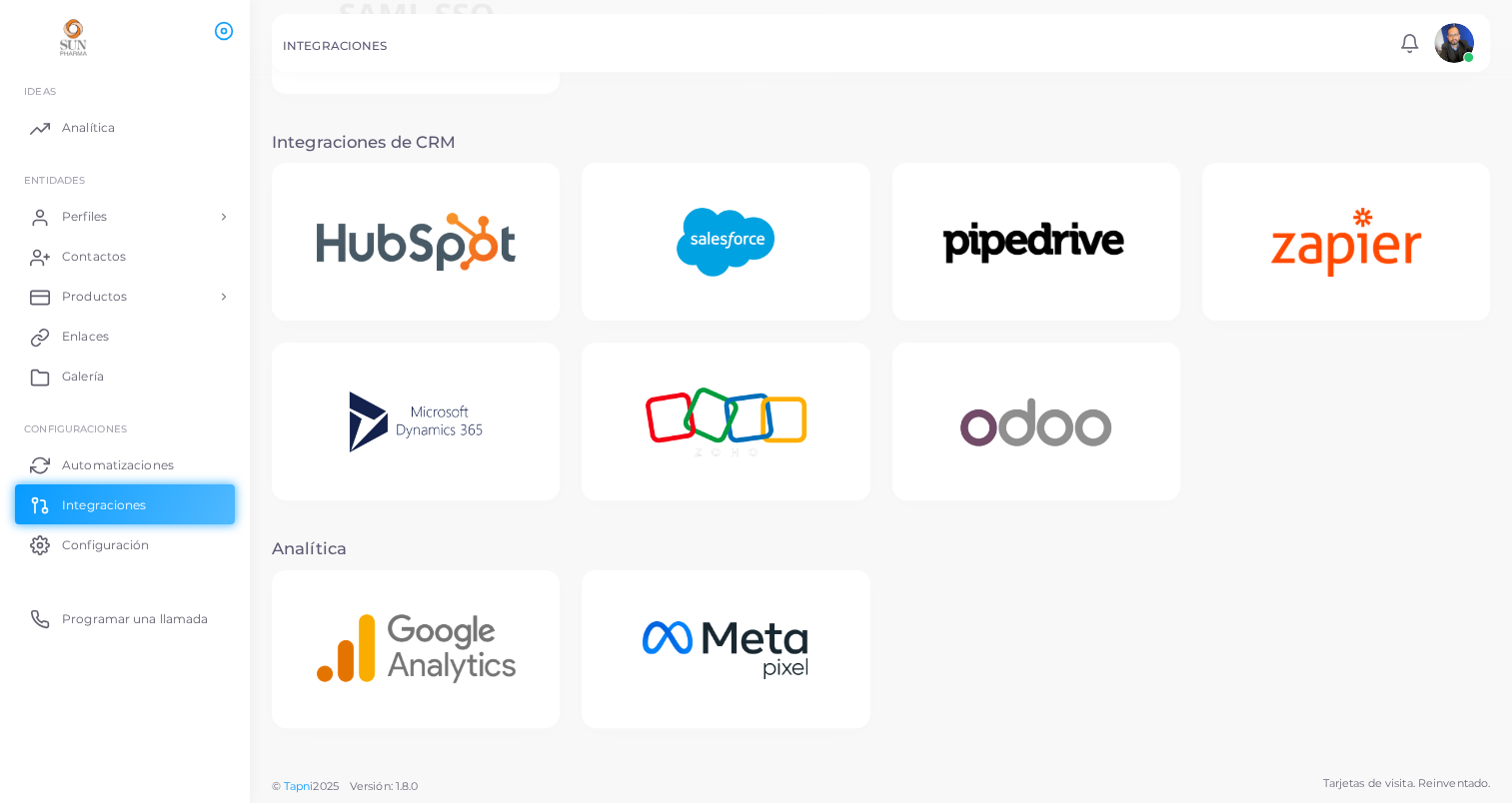 click at bounding box center (416, 648) 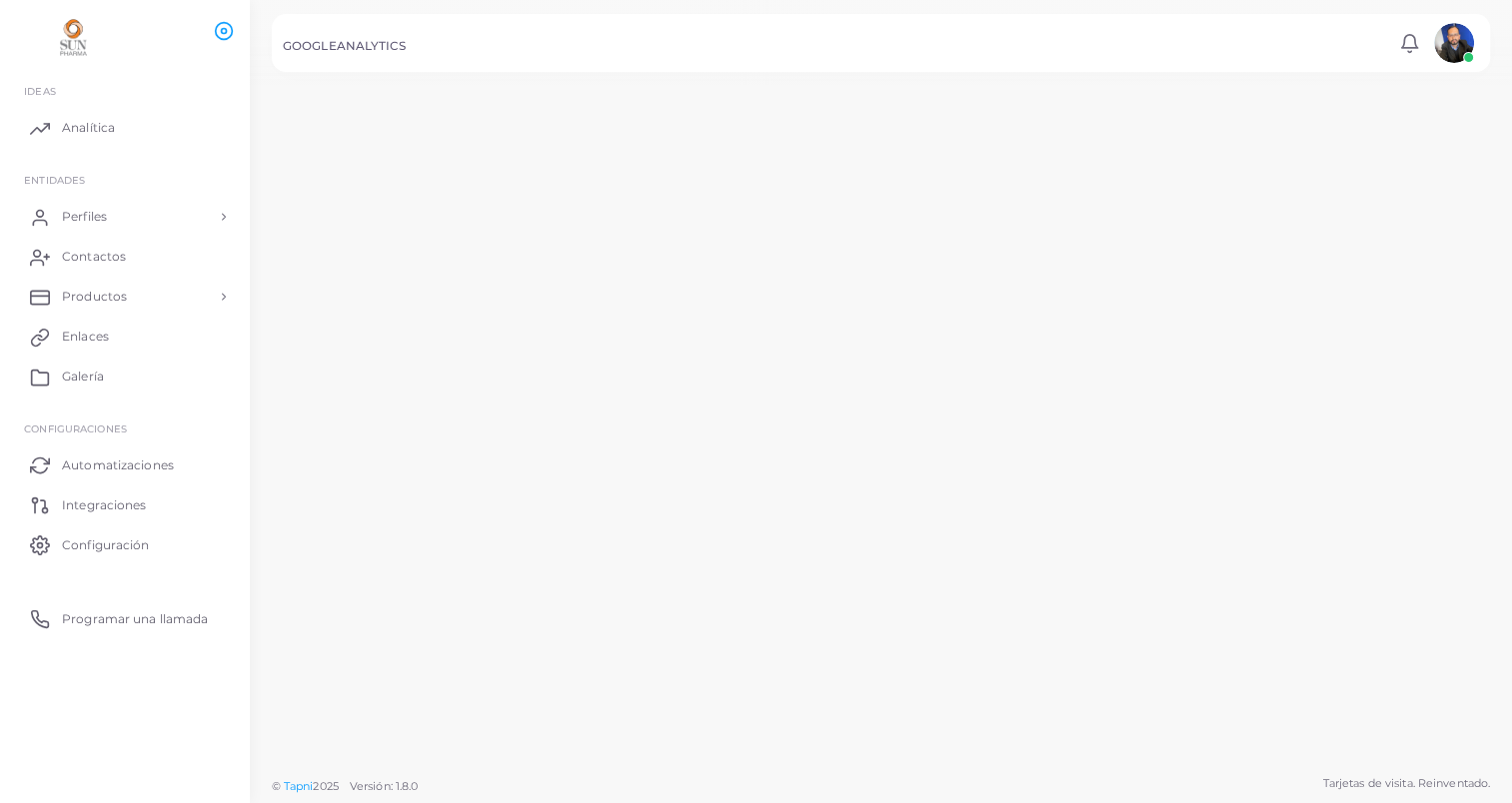 scroll, scrollTop: 0, scrollLeft: 0, axis: both 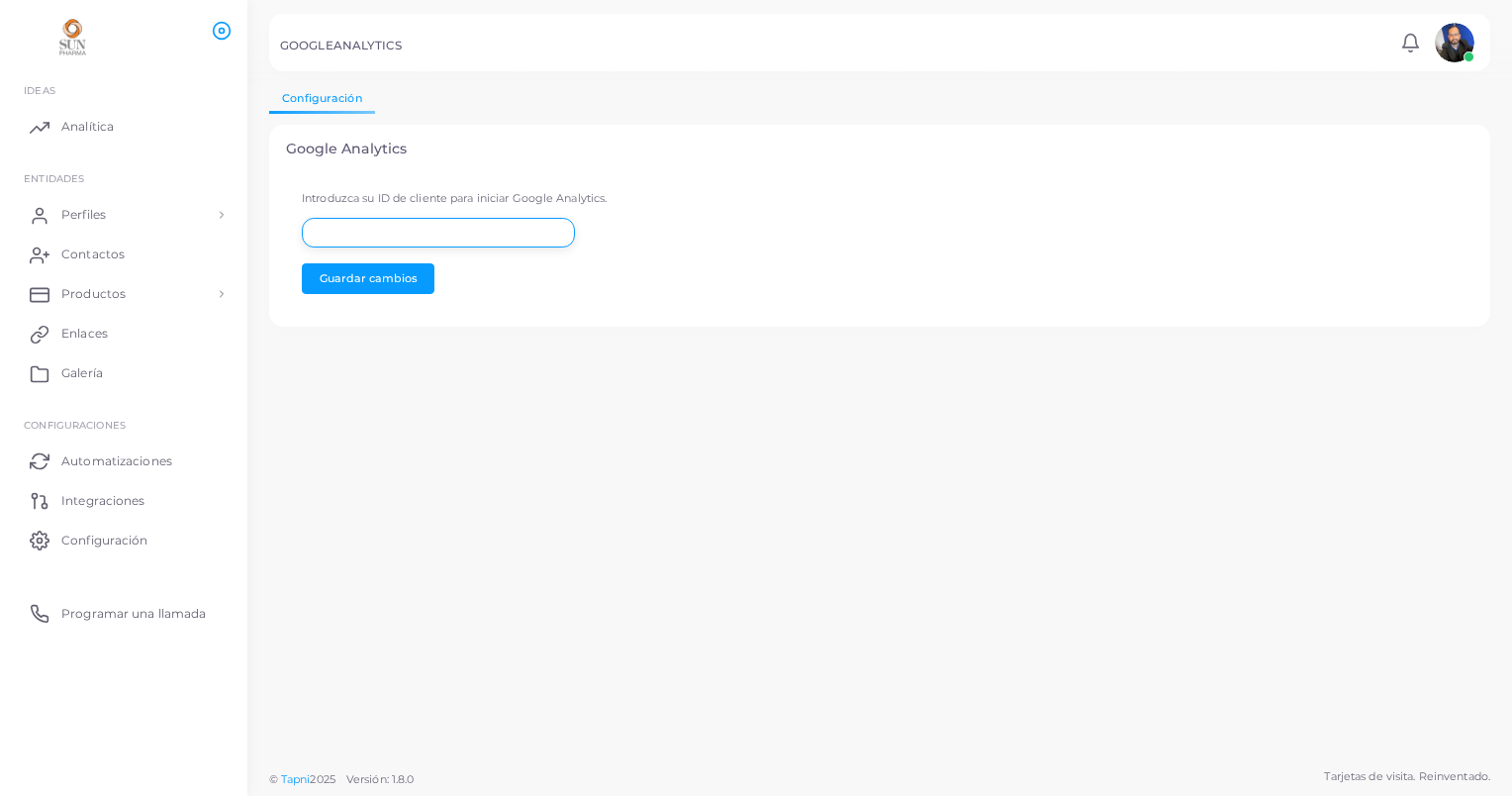 click at bounding box center [438, 233] 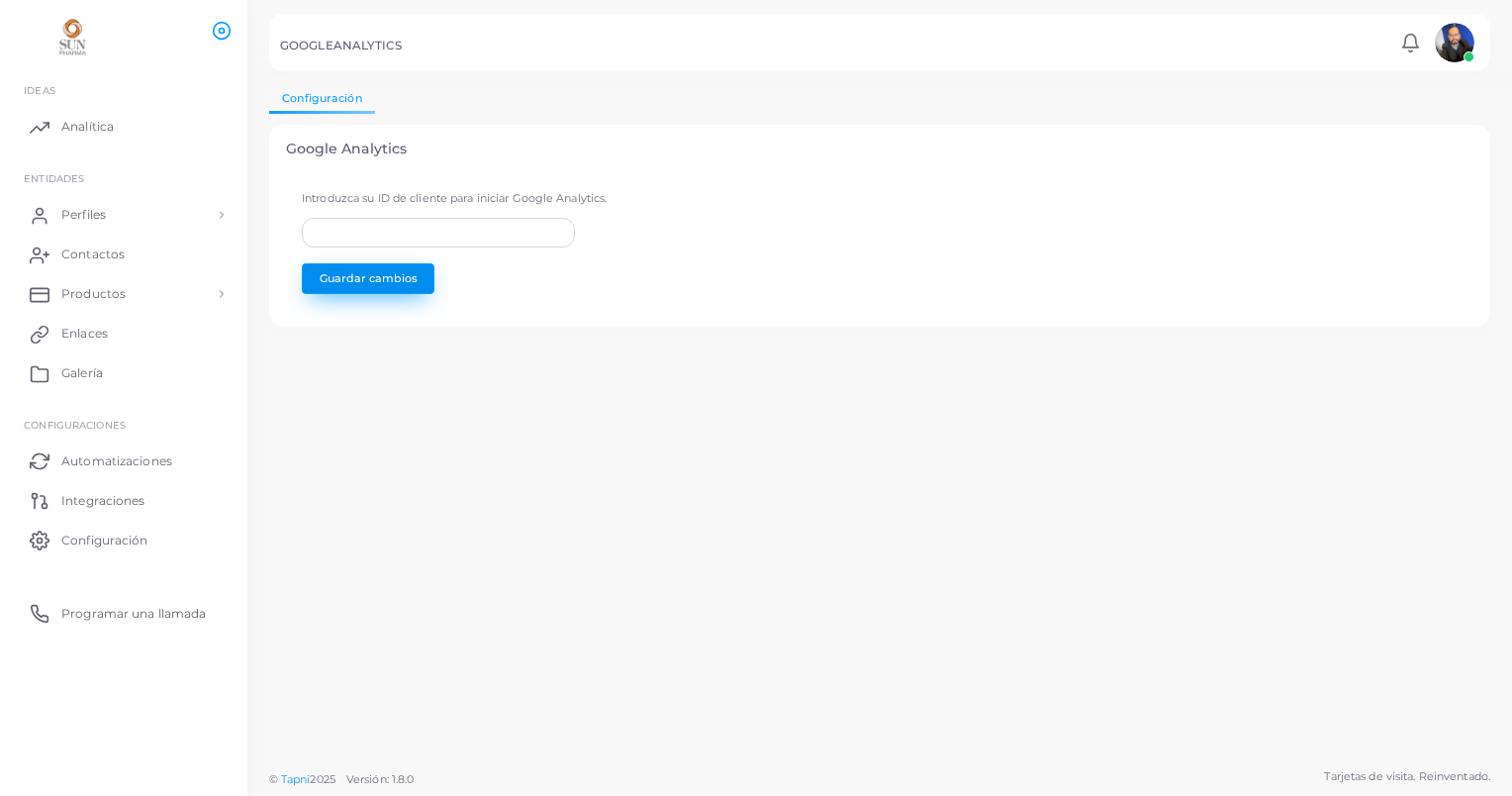 click on "Guardar cambios" at bounding box center (368, 278) 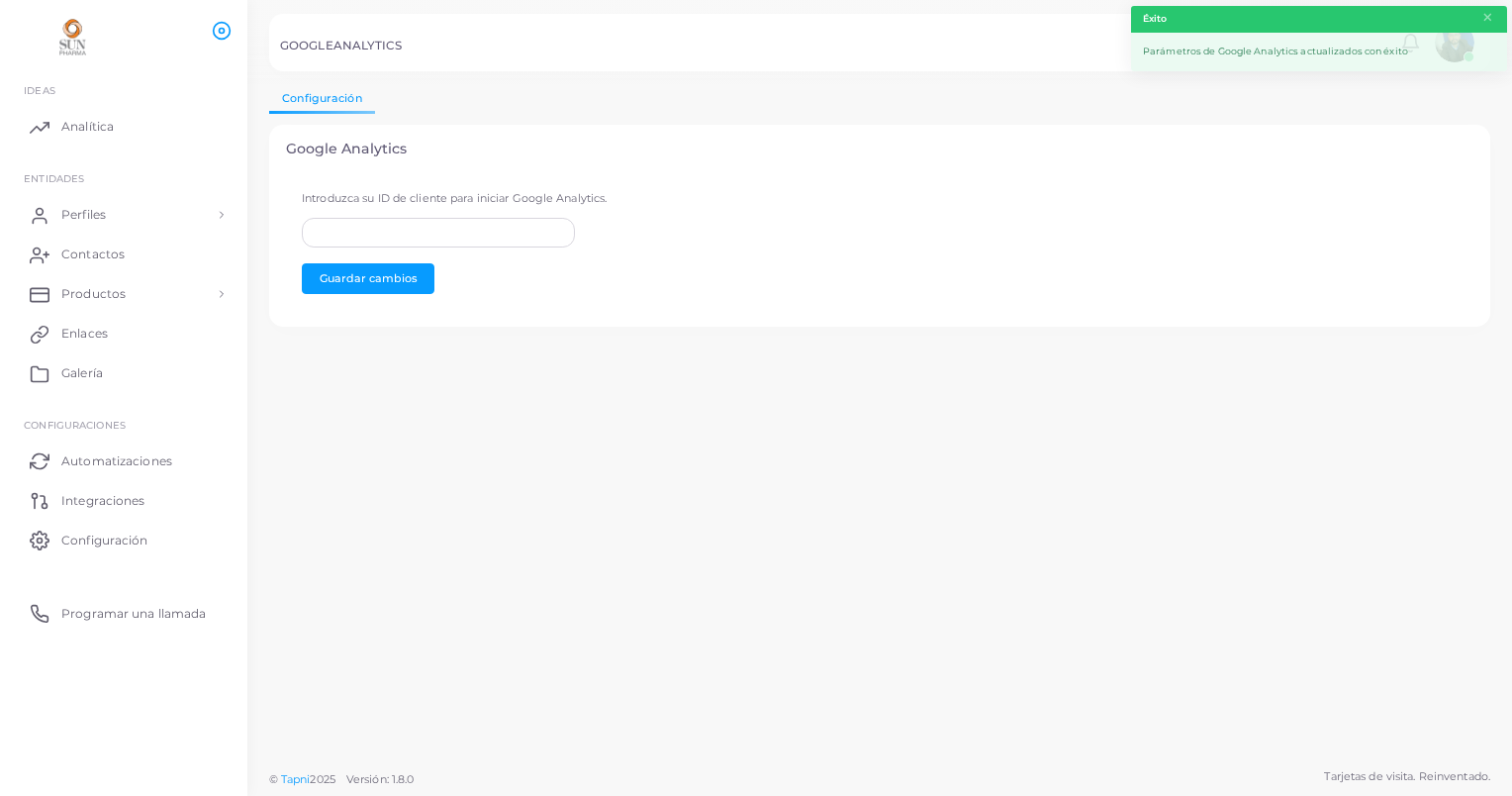 click on "Parámetros de Google Analytics actualizados con éxito" at bounding box center (1319, 51) 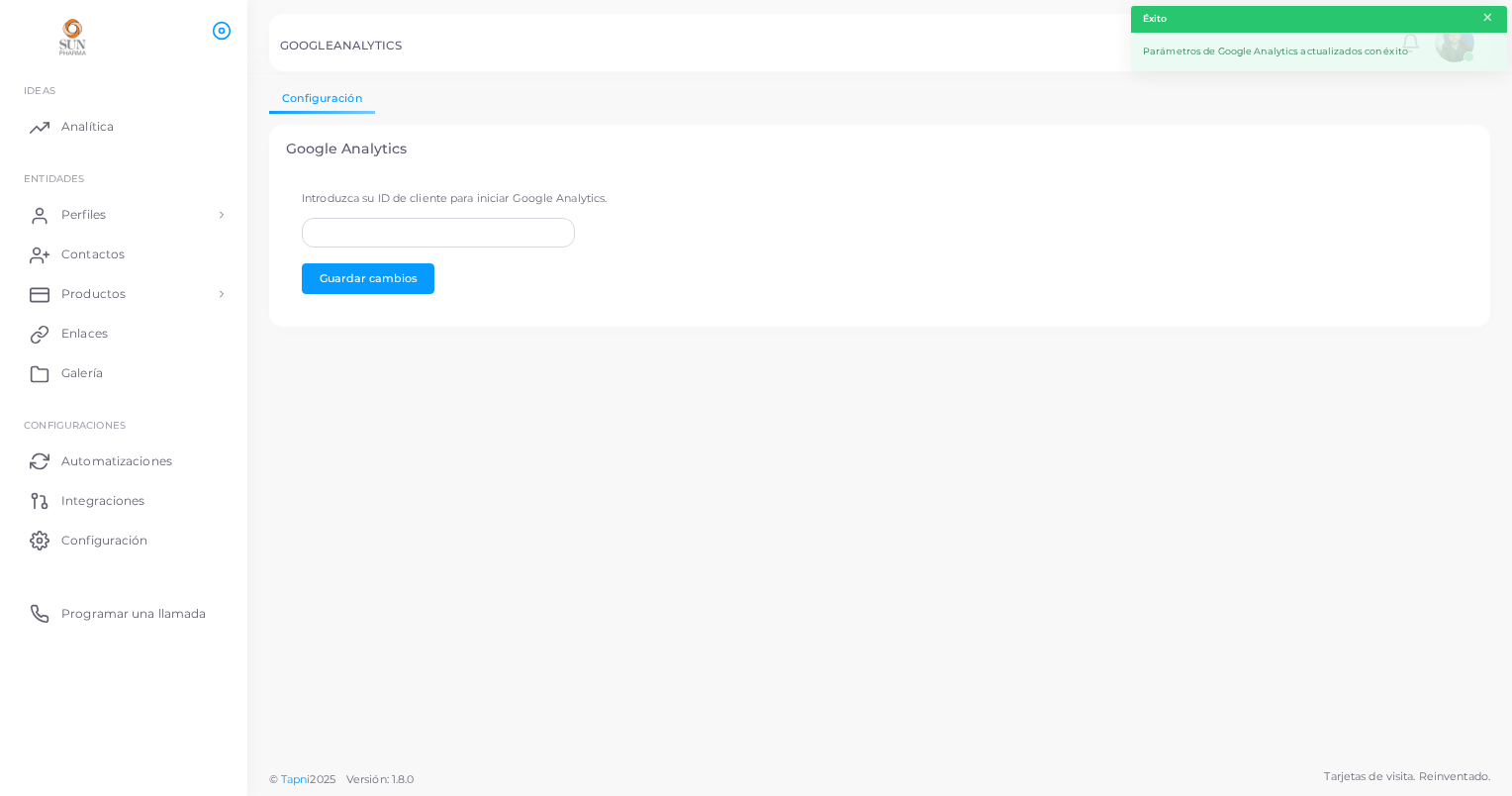 click on "×" at bounding box center (1487, 18) 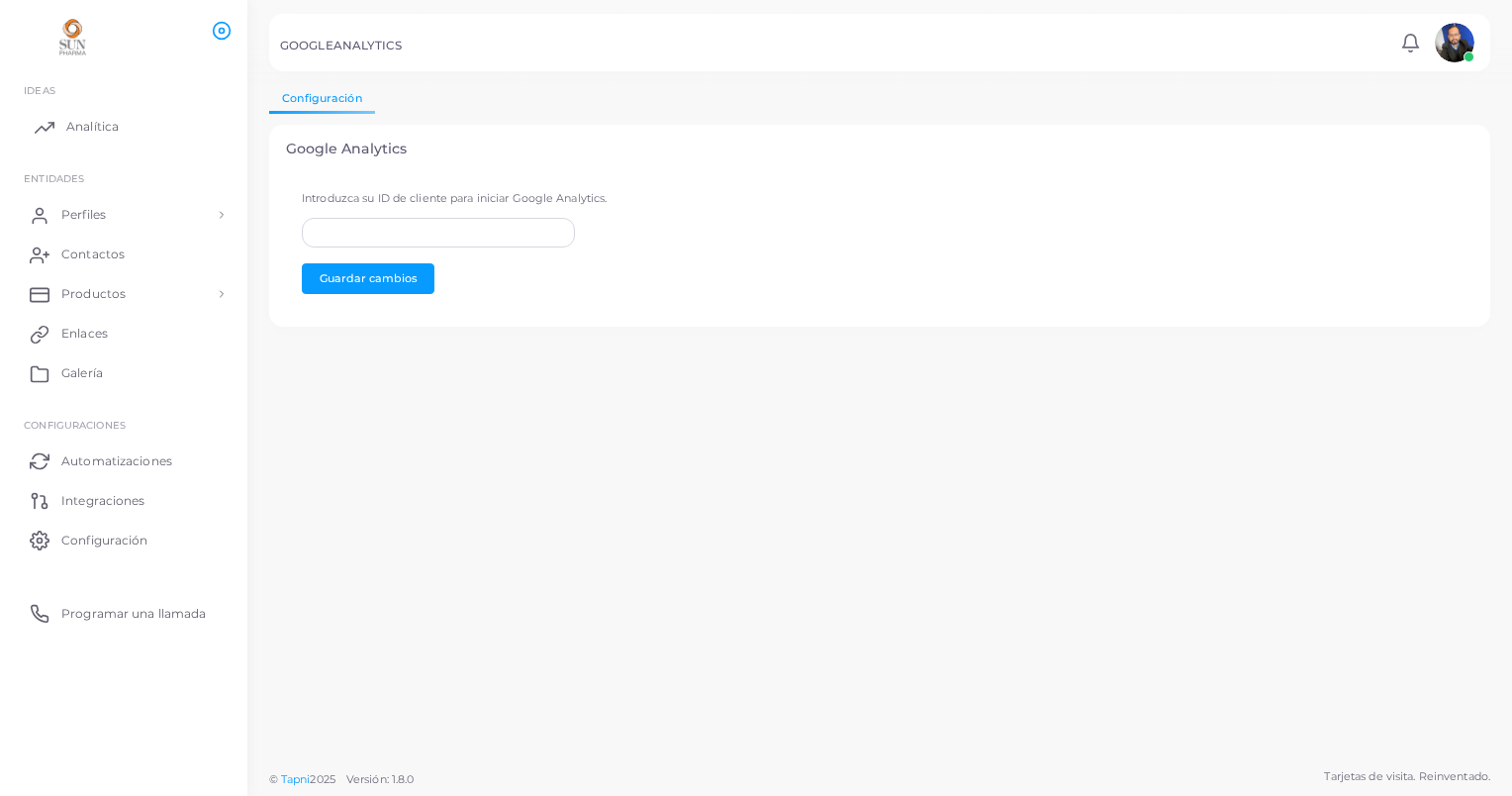 click on "Analítica" at bounding box center [124, 127] 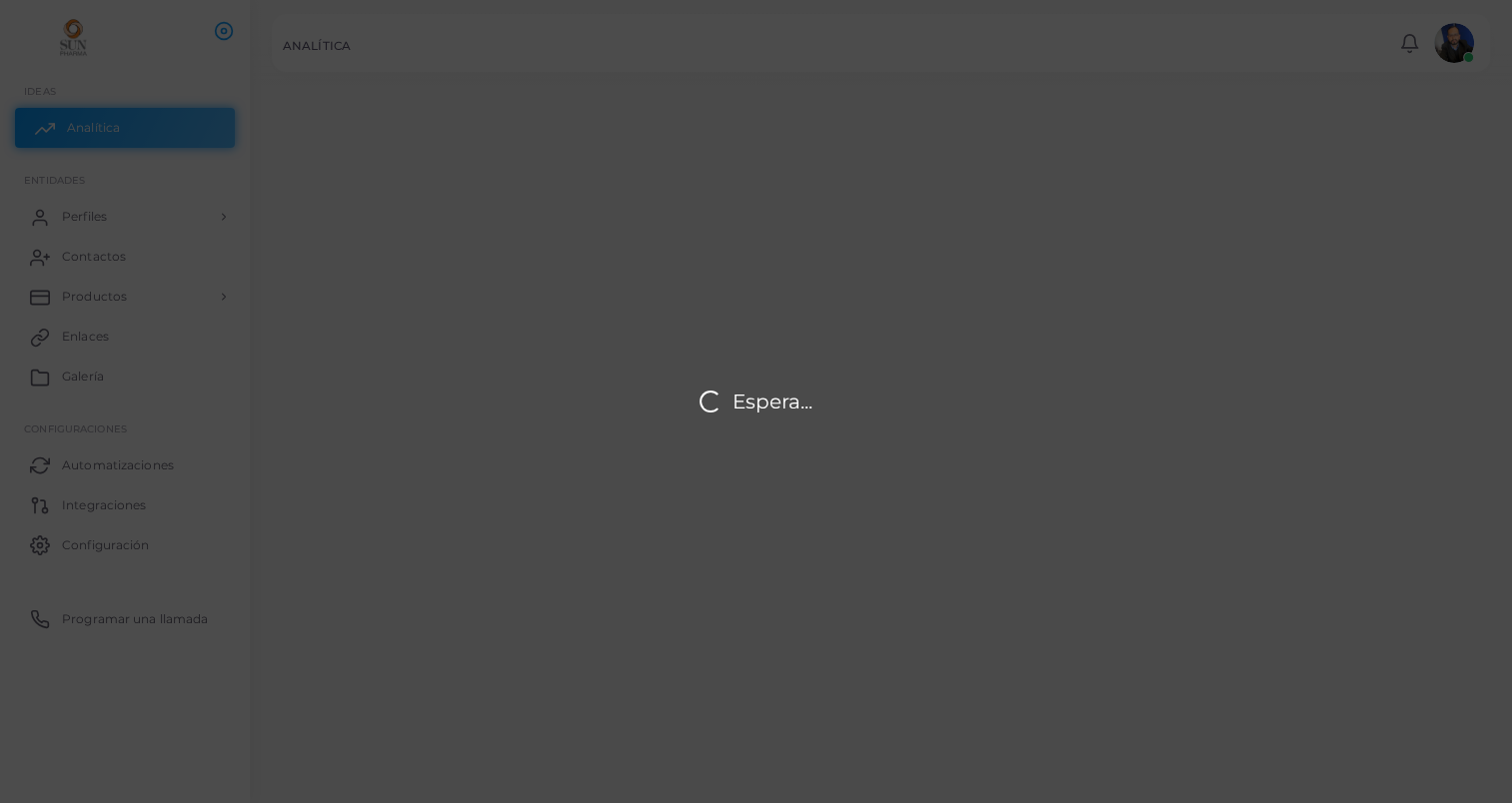 scroll, scrollTop: 16, scrollLeft: 16, axis: both 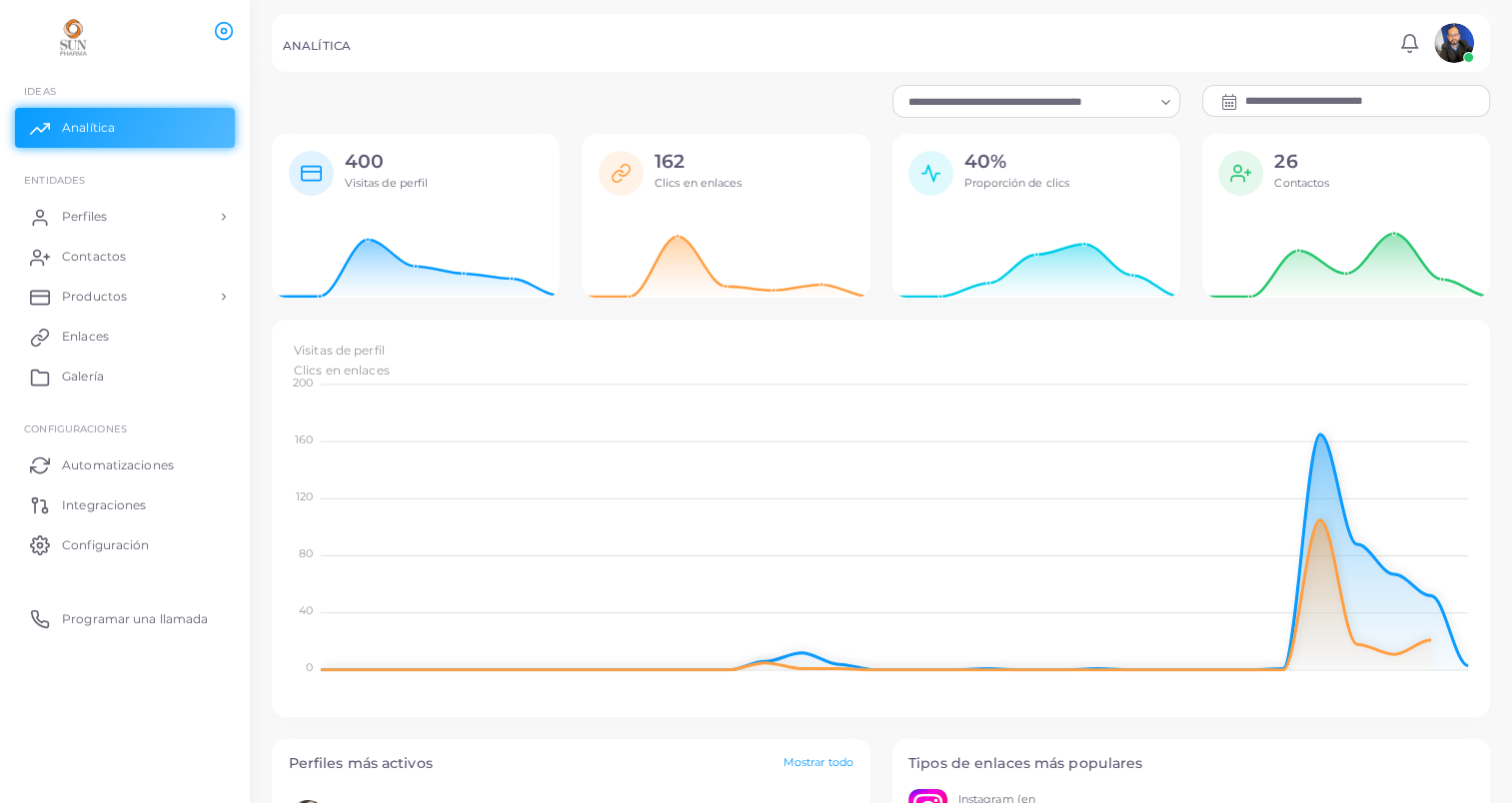 click on "**********" at bounding box center (1367, 101) 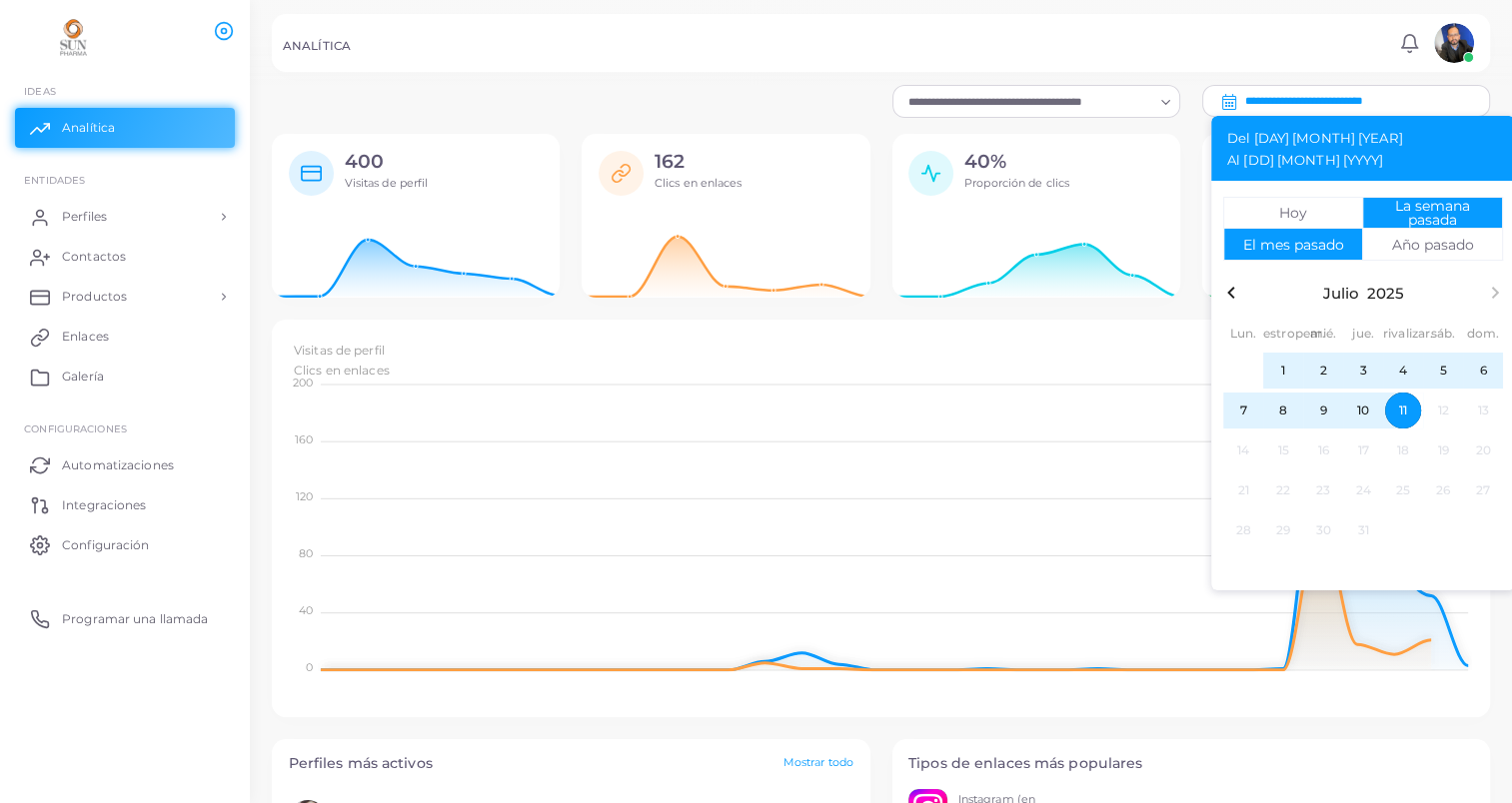 click on "La semana pasada" at bounding box center (1432, 213) 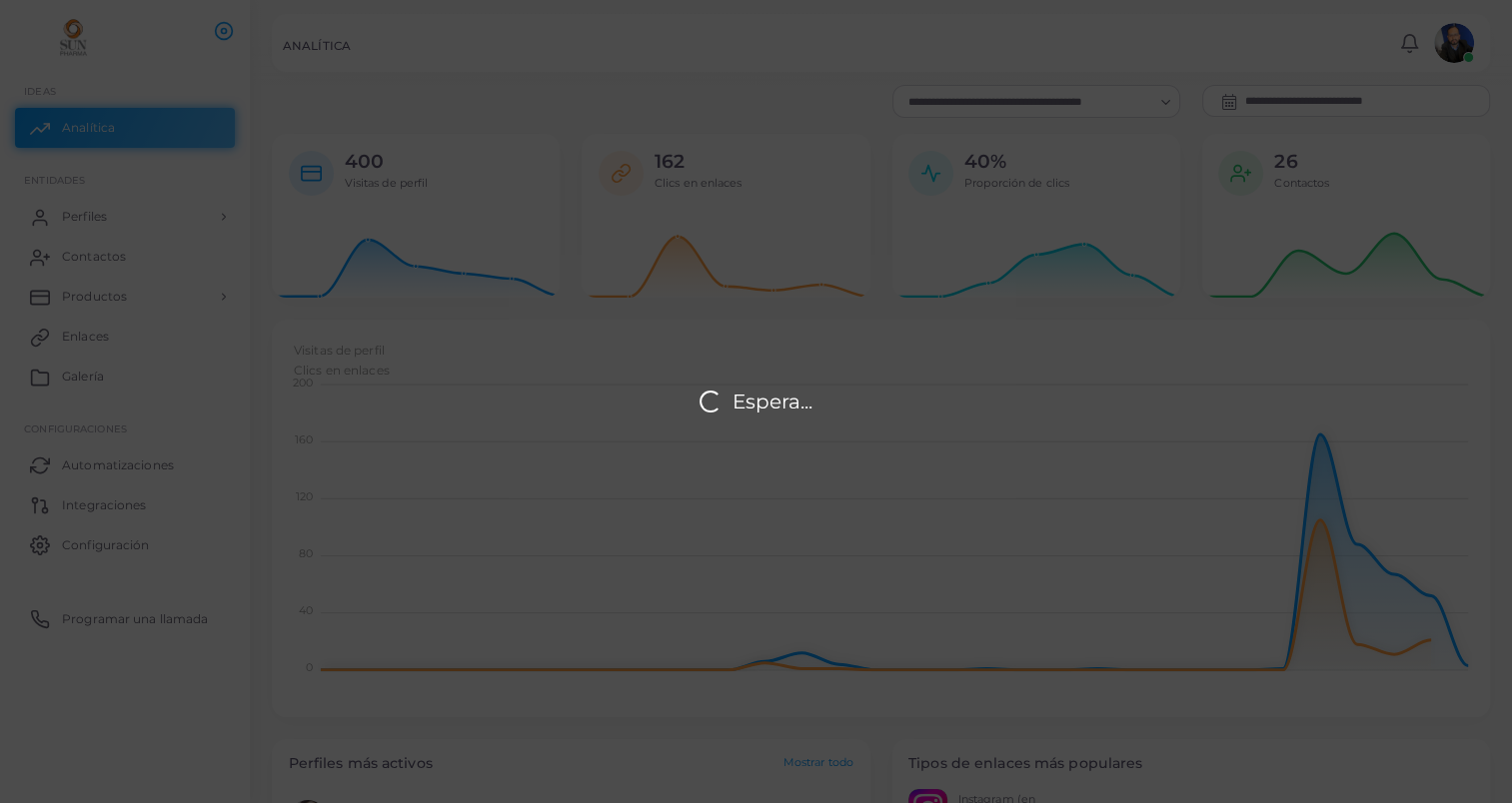 scroll, scrollTop: 16, scrollLeft: 16, axis: both 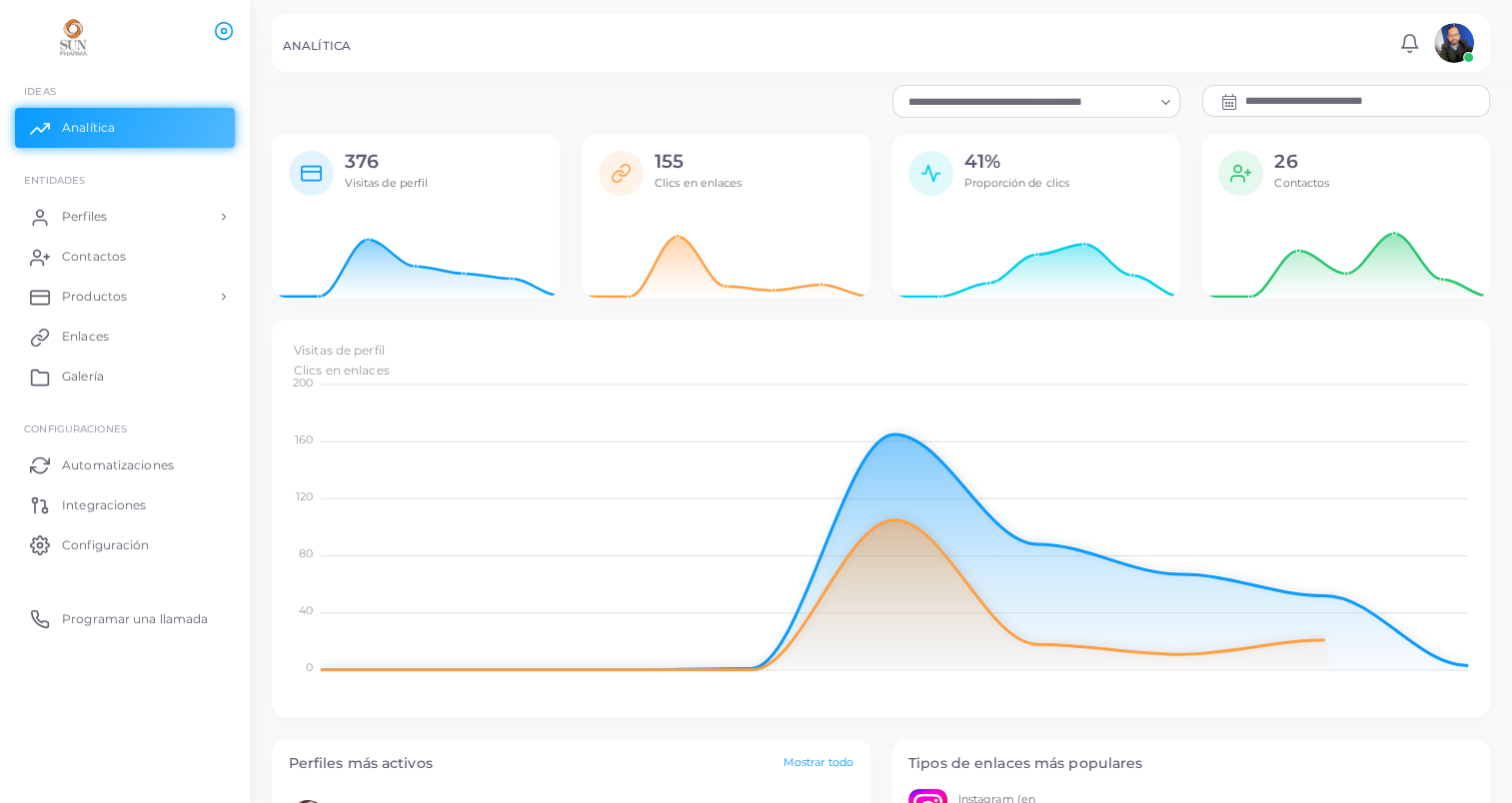 click 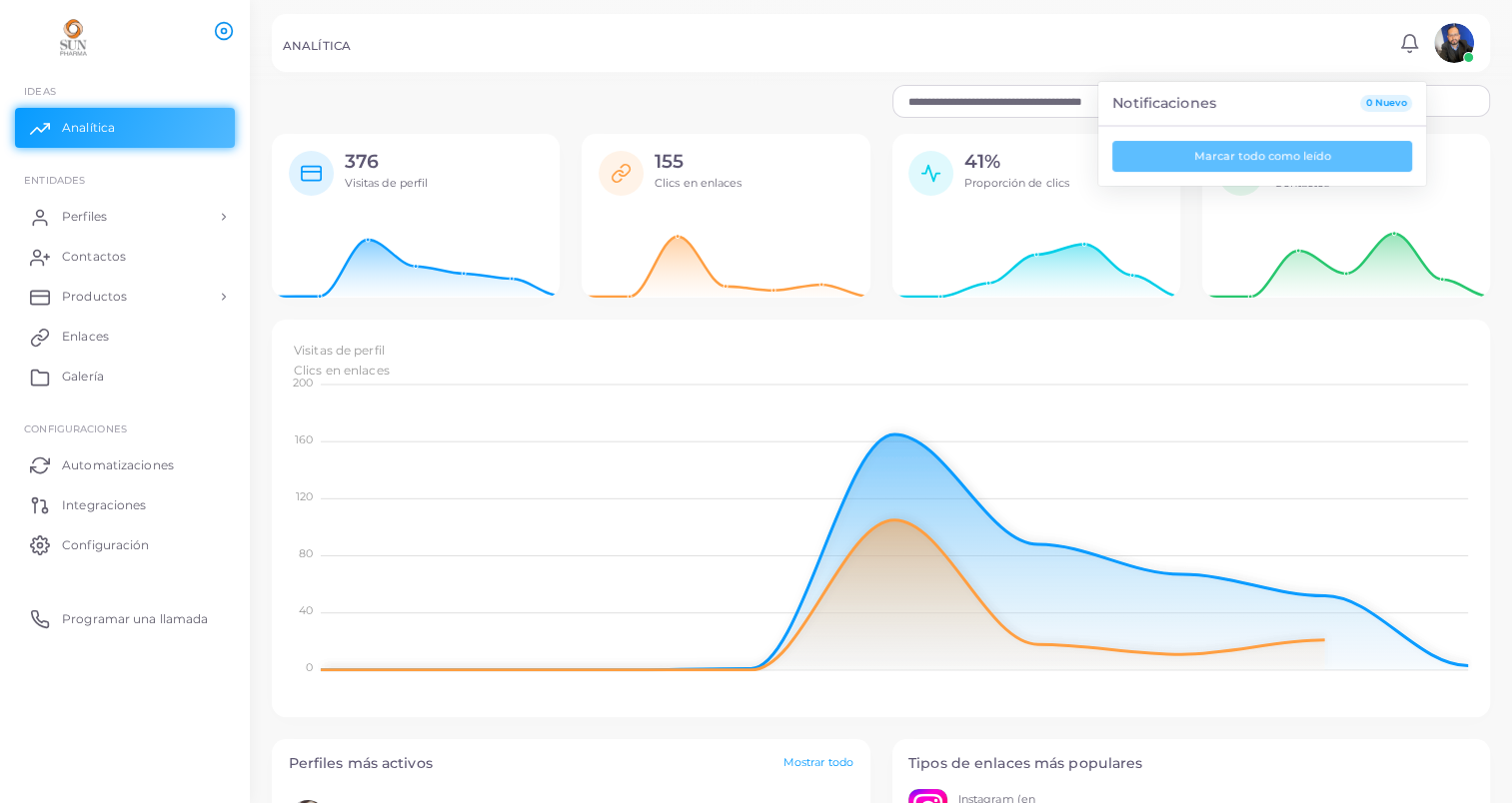 click 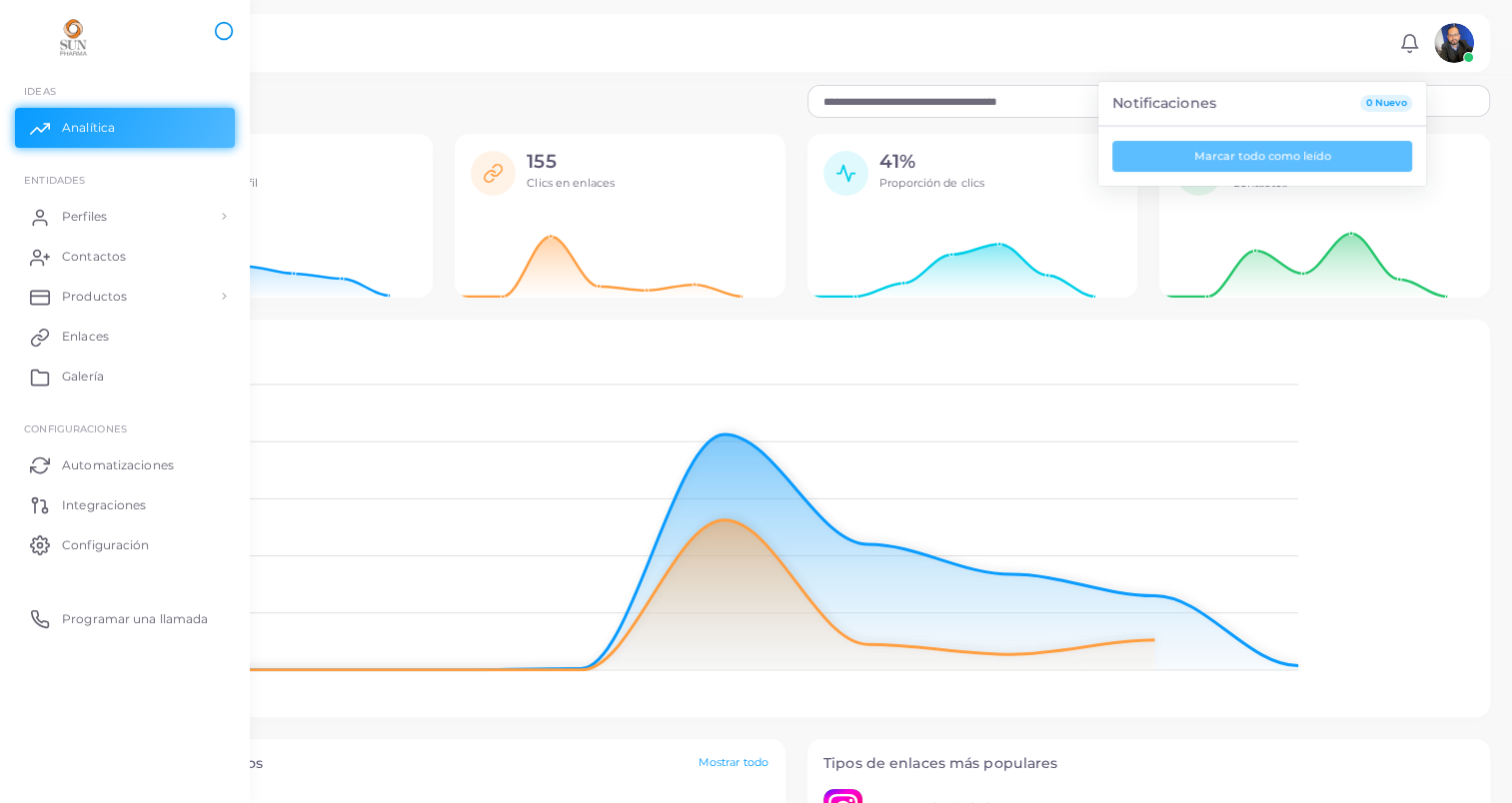 scroll, scrollTop: 16, scrollLeft: 4, axis: both 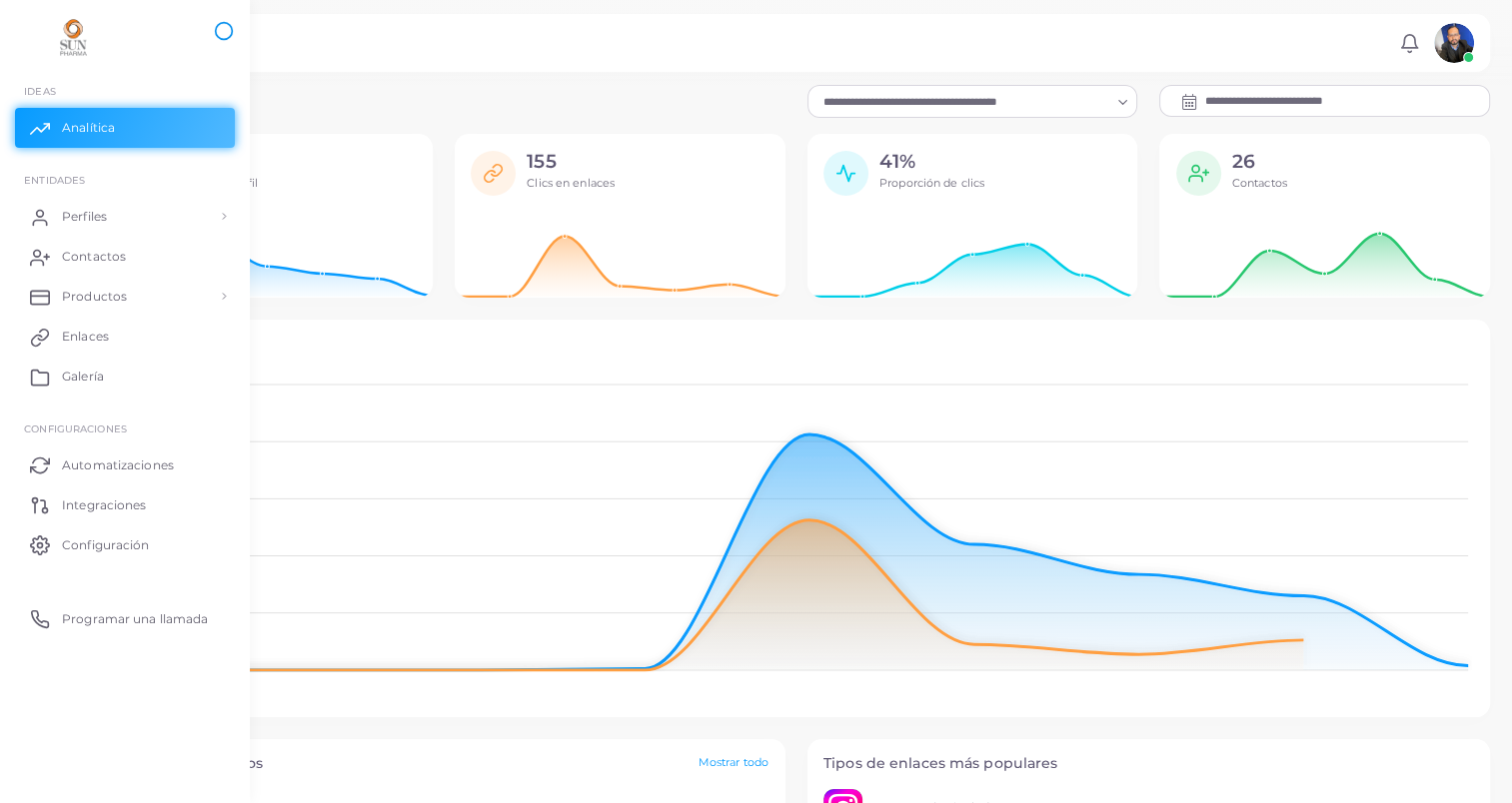 click 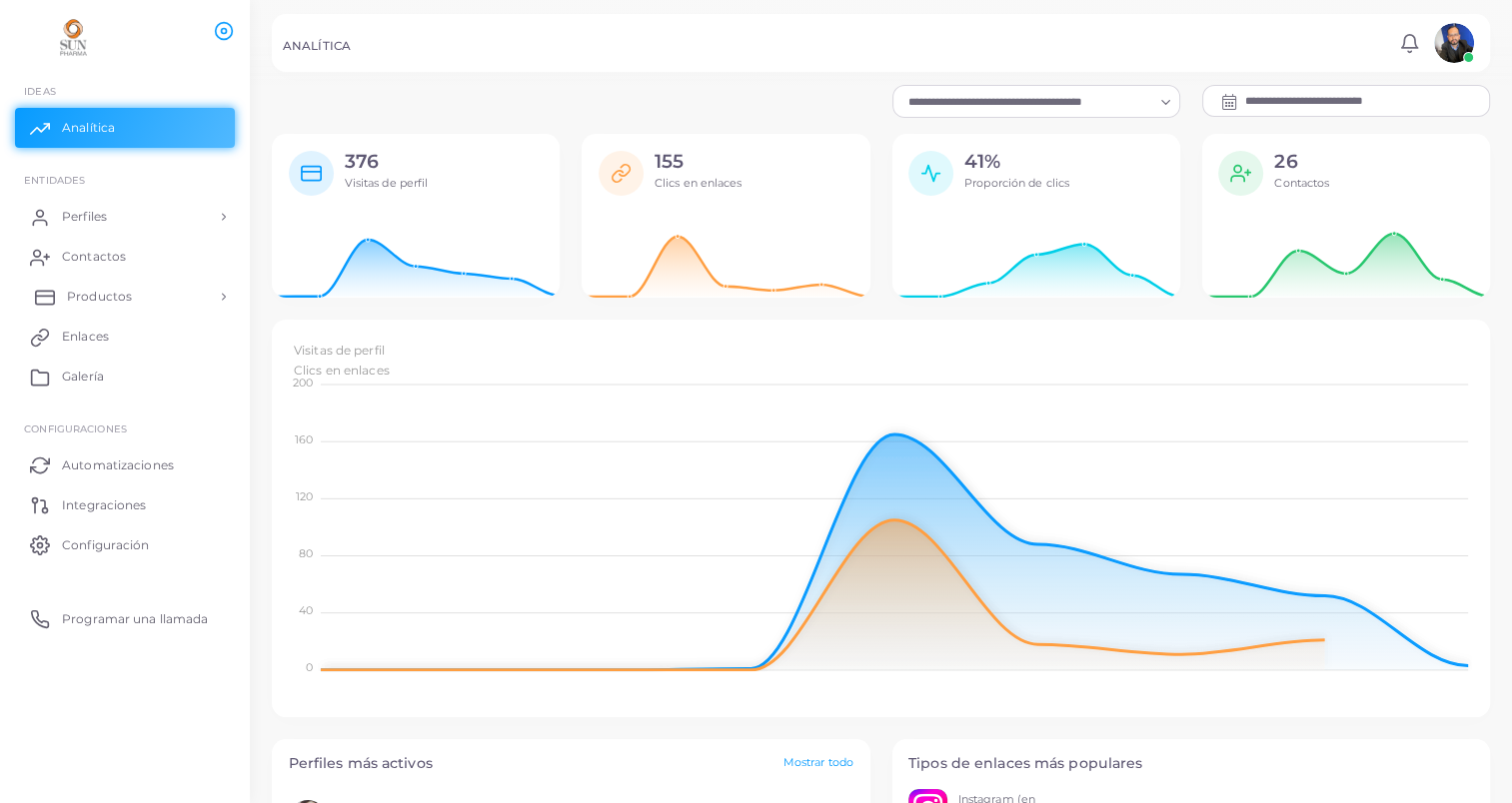 click on "Productos" at bounding box center [125, 297] 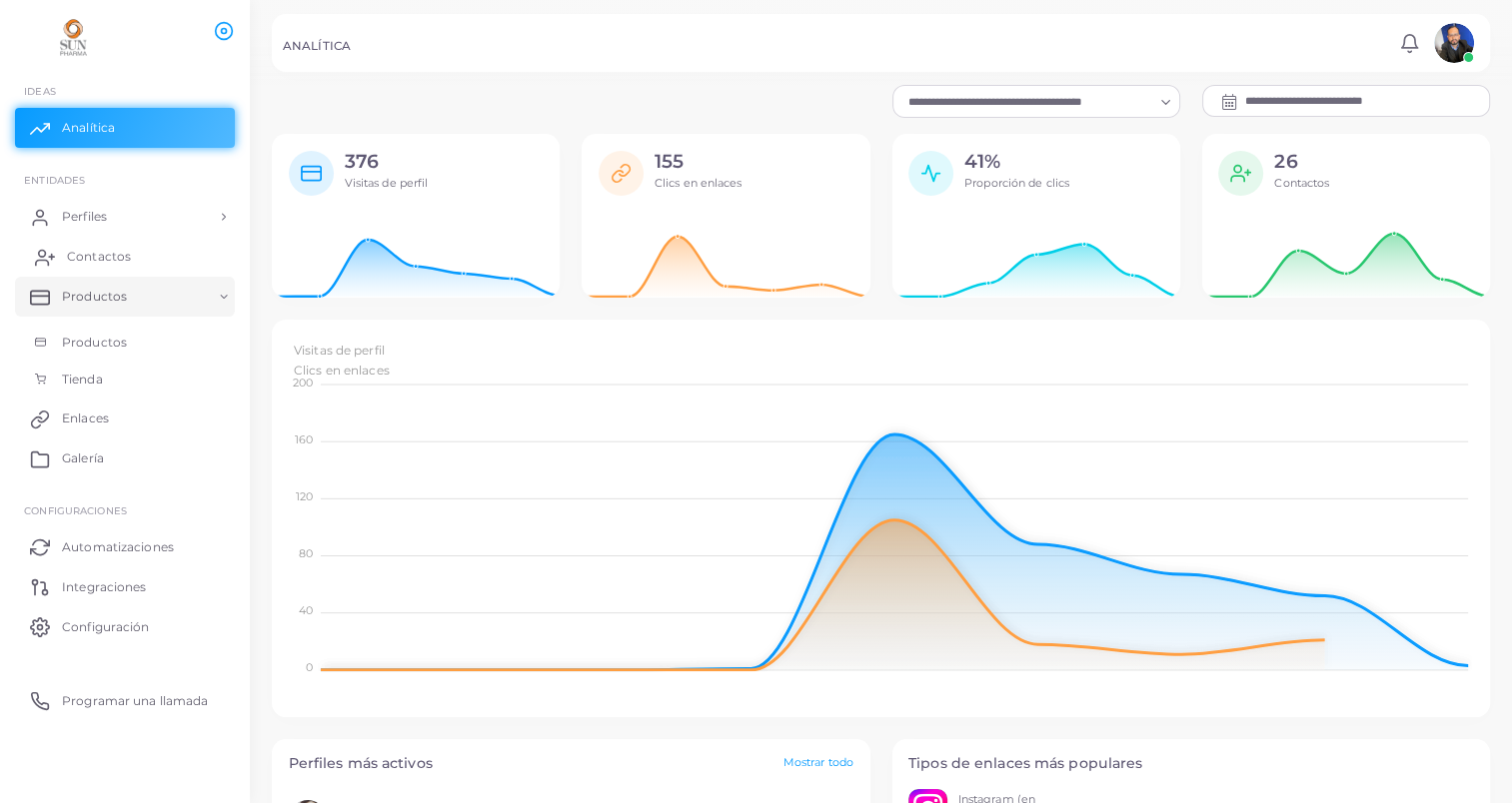 click on "Contactos" at bounding box center (99, 257) 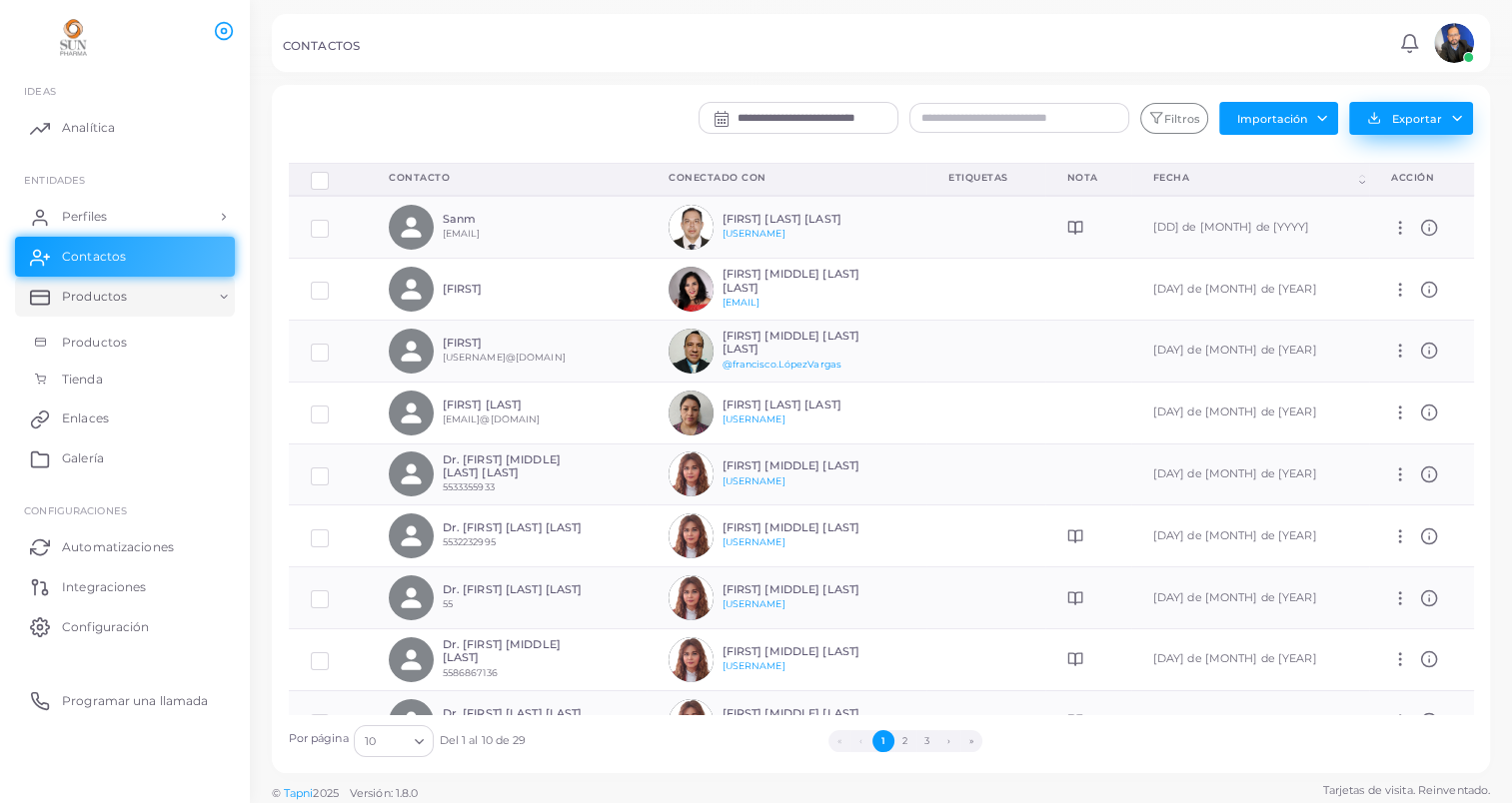 click on "Exportar" at bounding box center (1411, 118) 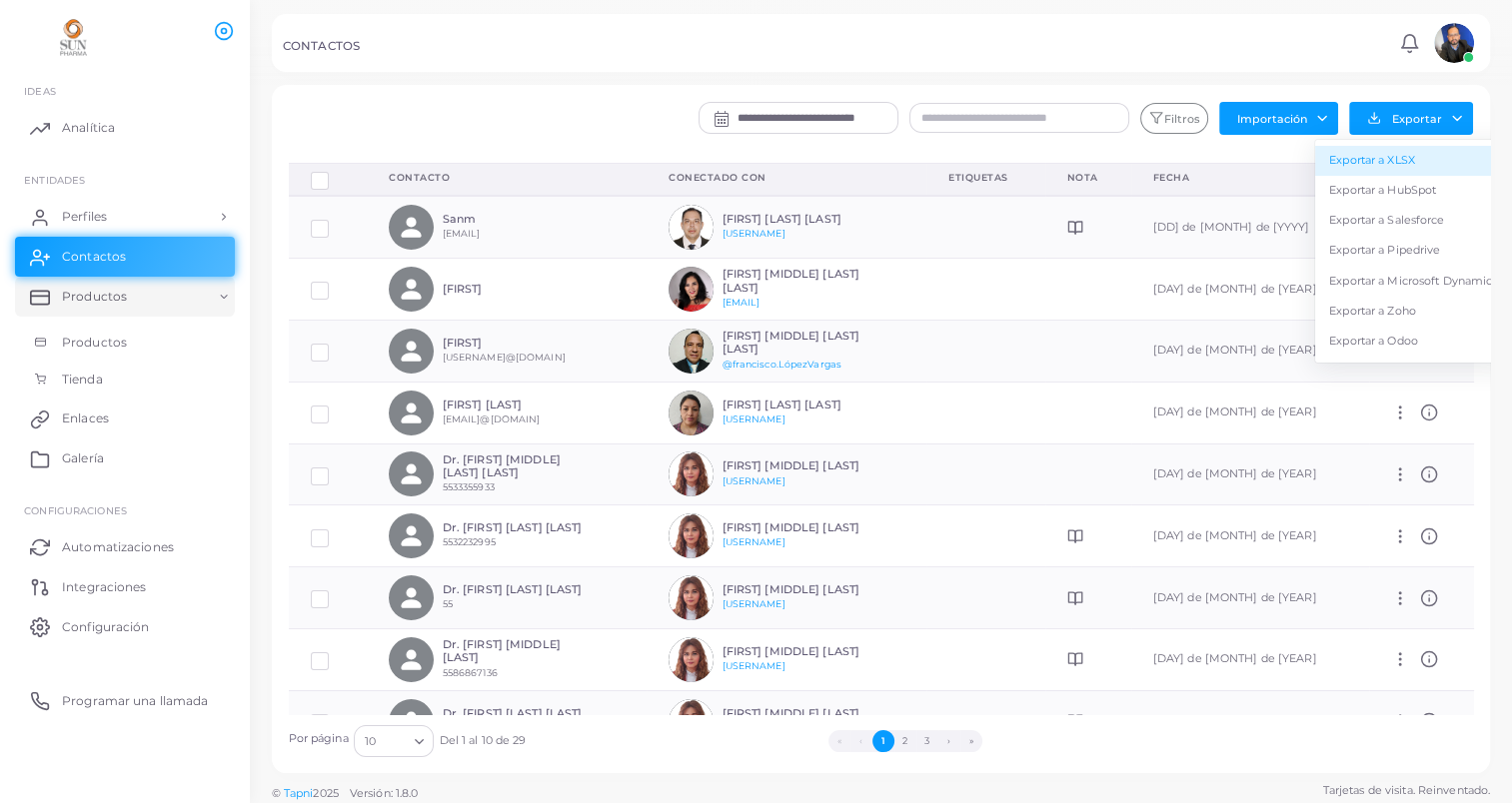click on "Exportar a XLSX" at bounding box center [1413, 161] 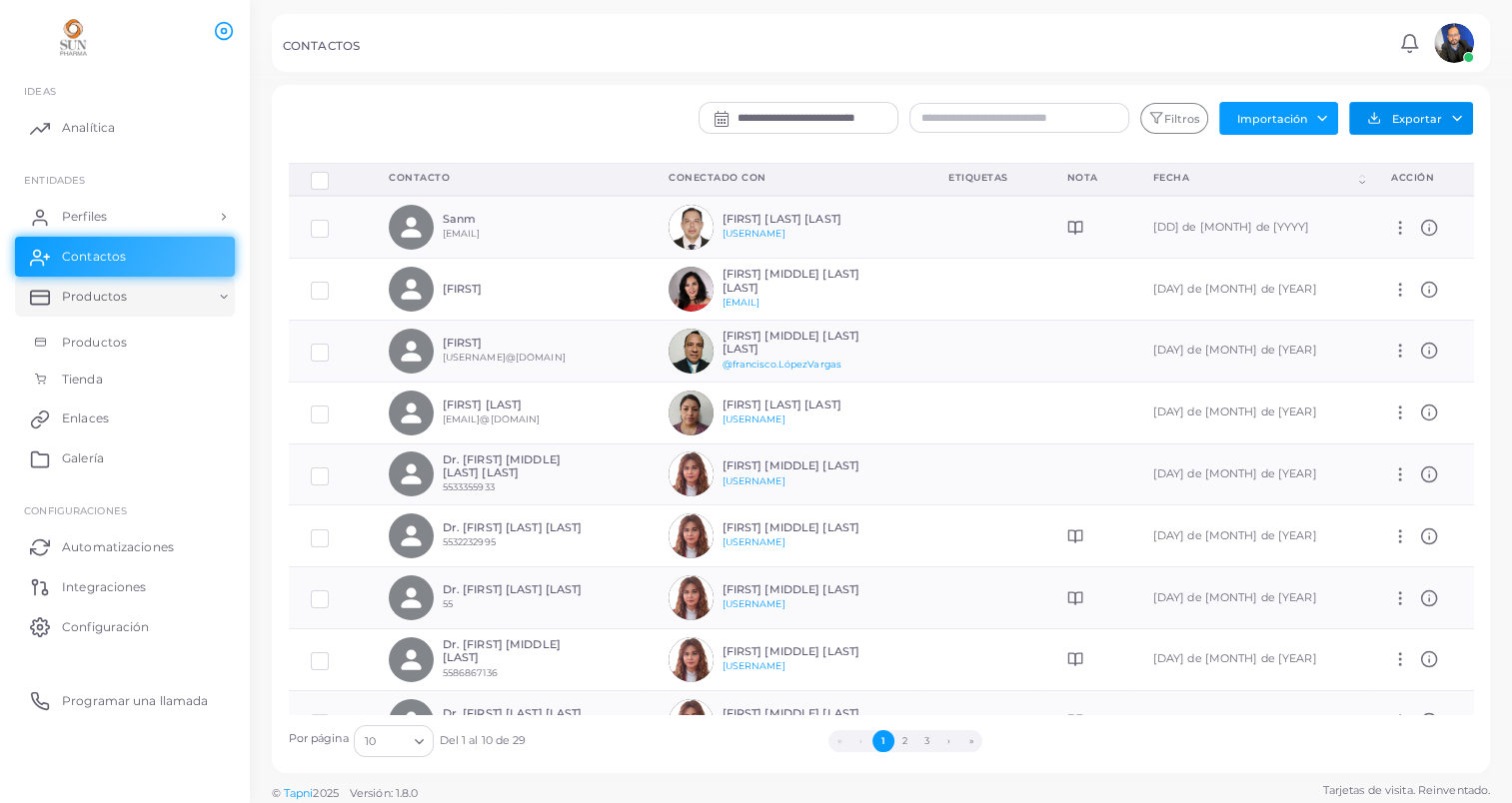 scroll, scrollTop: 108, scrollLeft: 0, axis: vertical 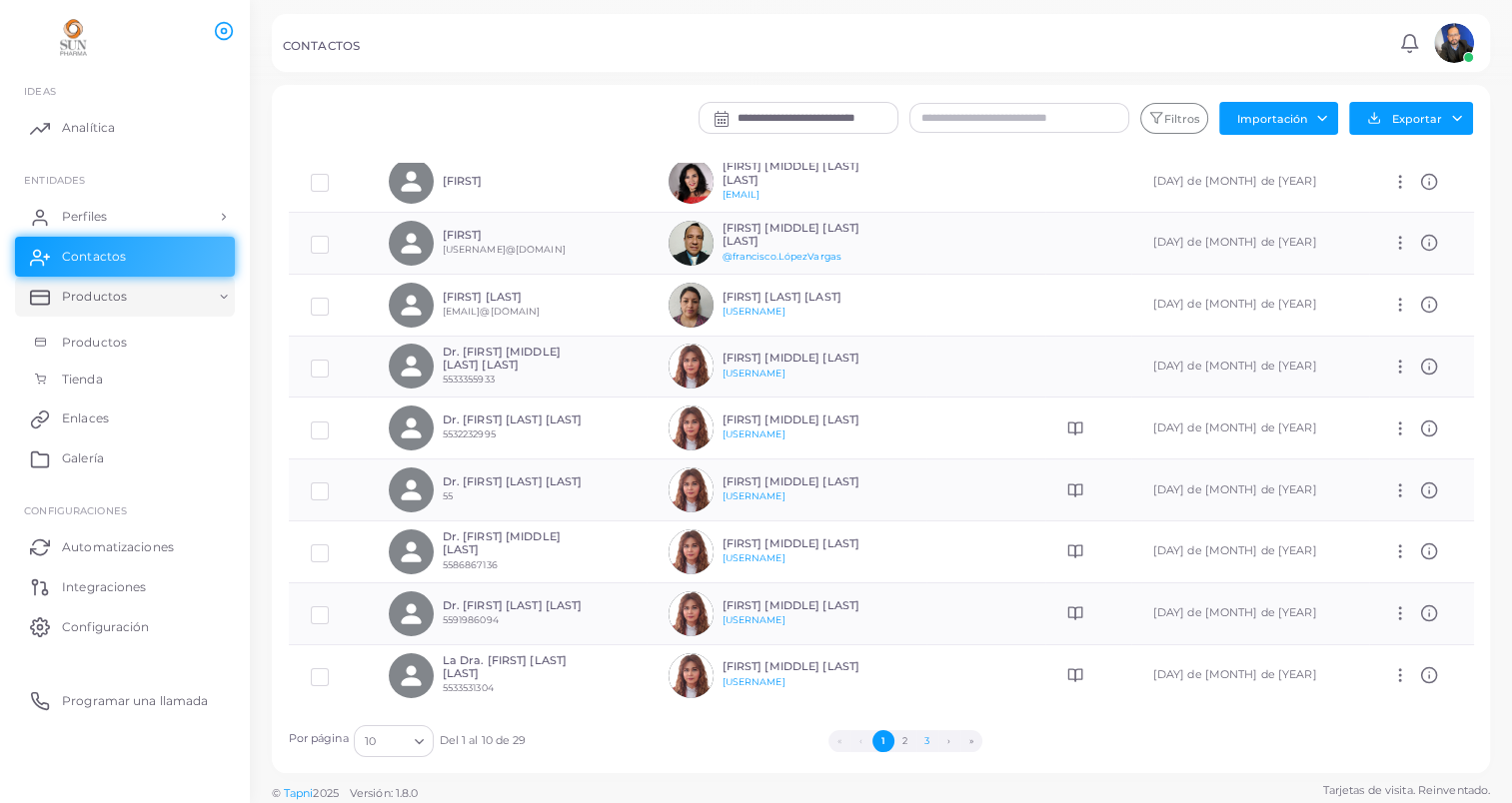 click on "3" at bounding box center [927, 741] 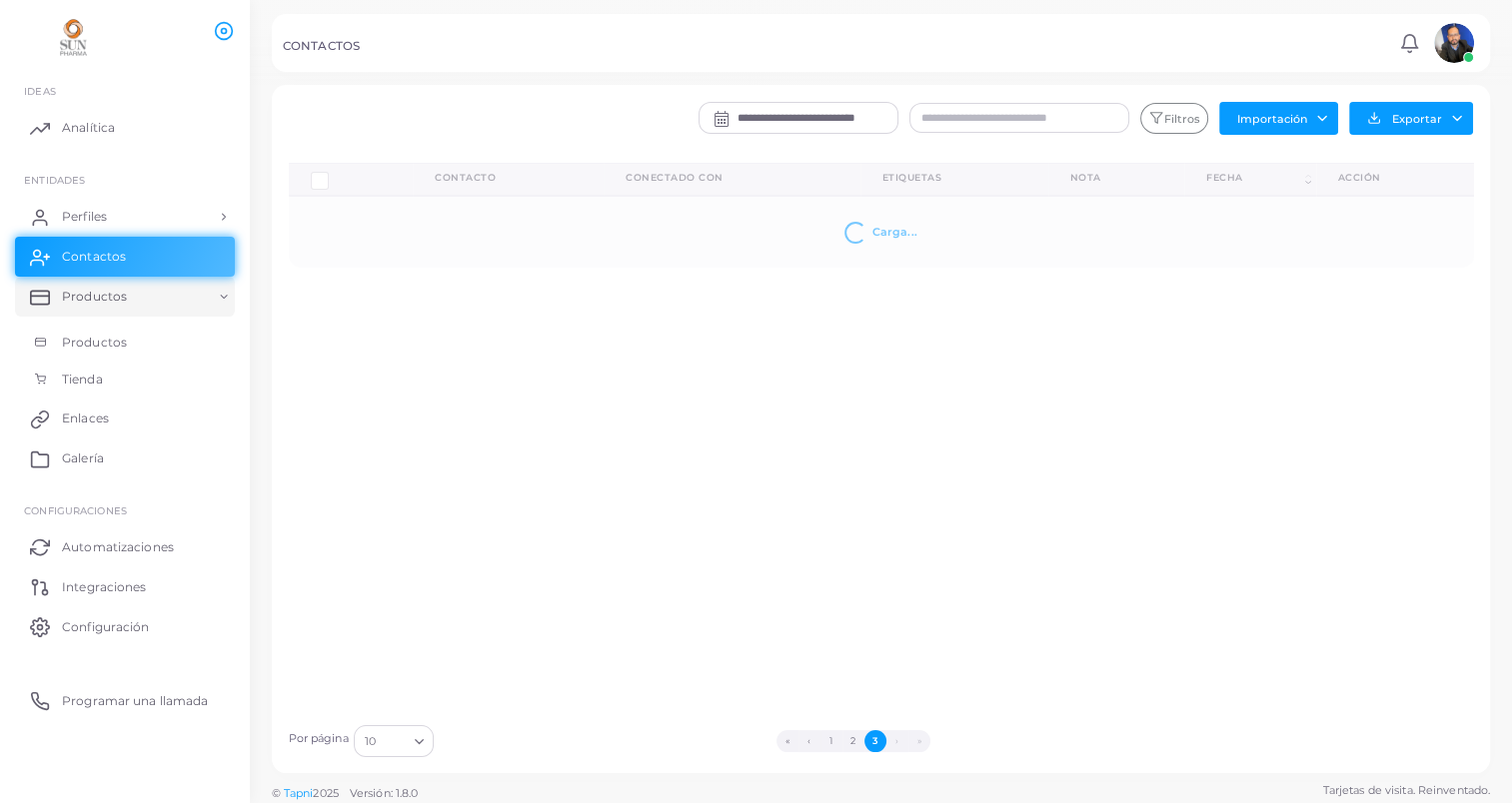 scroll, scrollTop: 0, scrollLeft: 0, axis: both 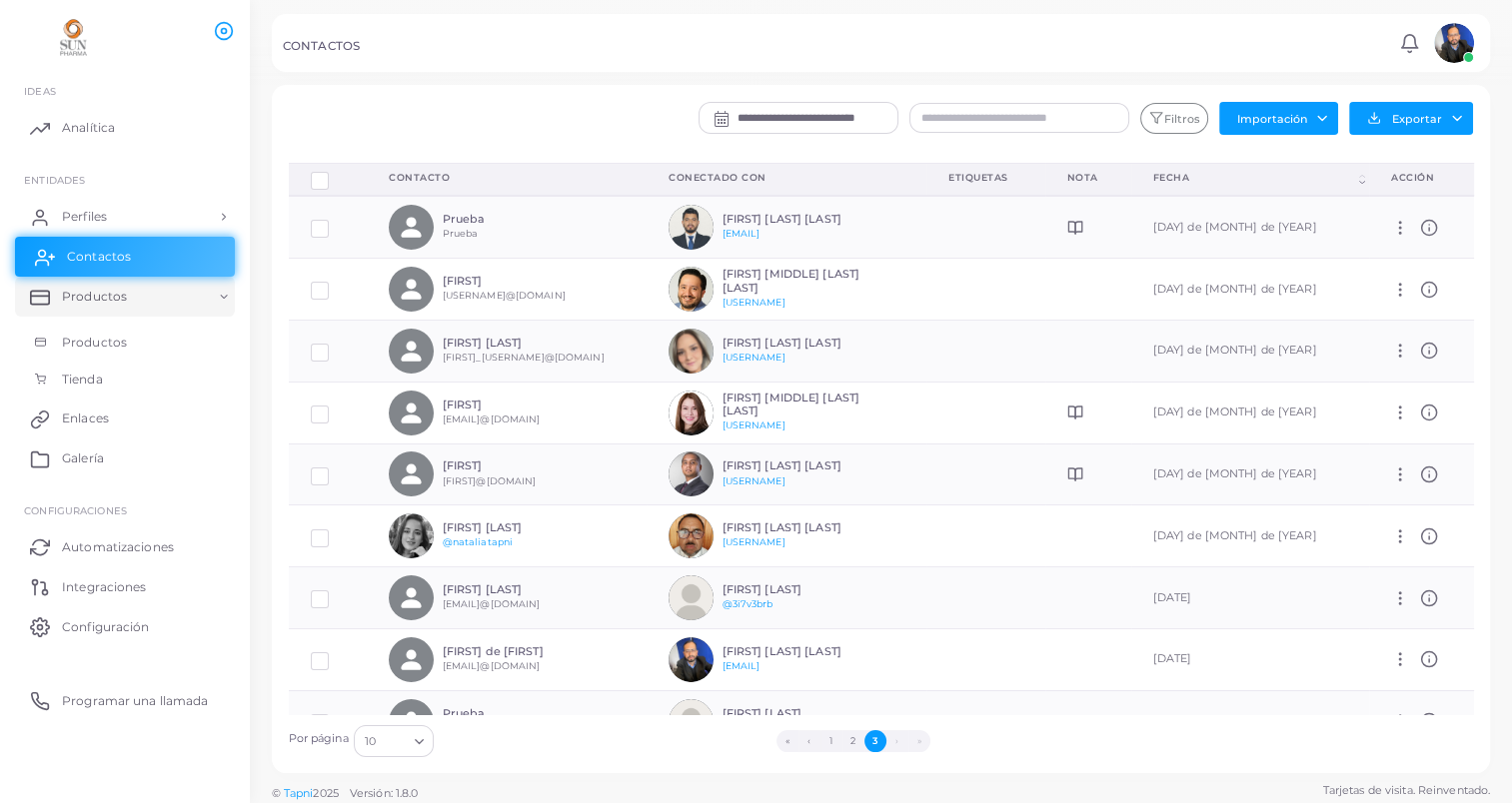 click on "Contactos" at bounding box center (125, 257) 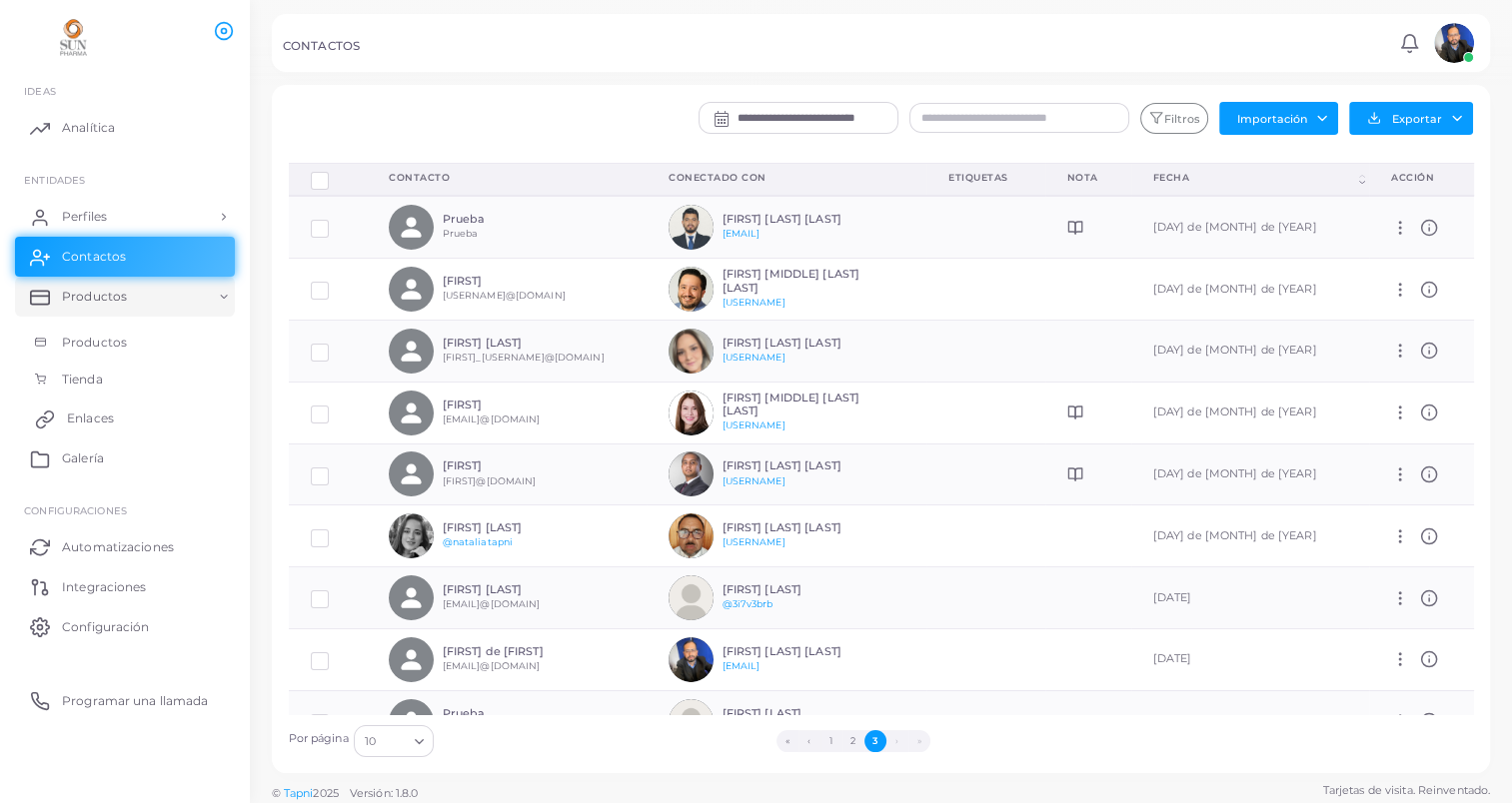 click on "Enlaces" at bounding box center (125, 418) 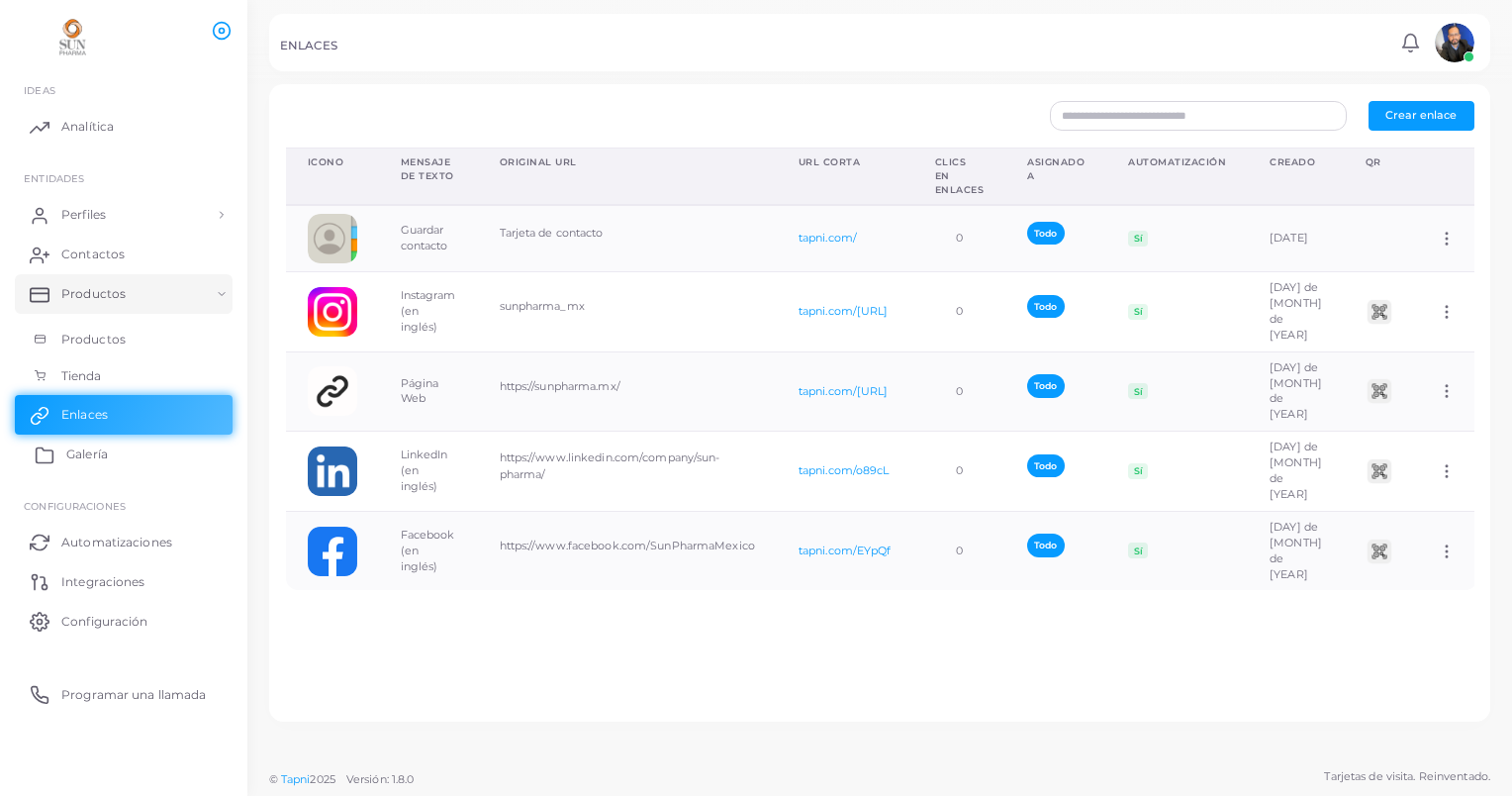 click on "Galería" at bounding box center [87, 454] 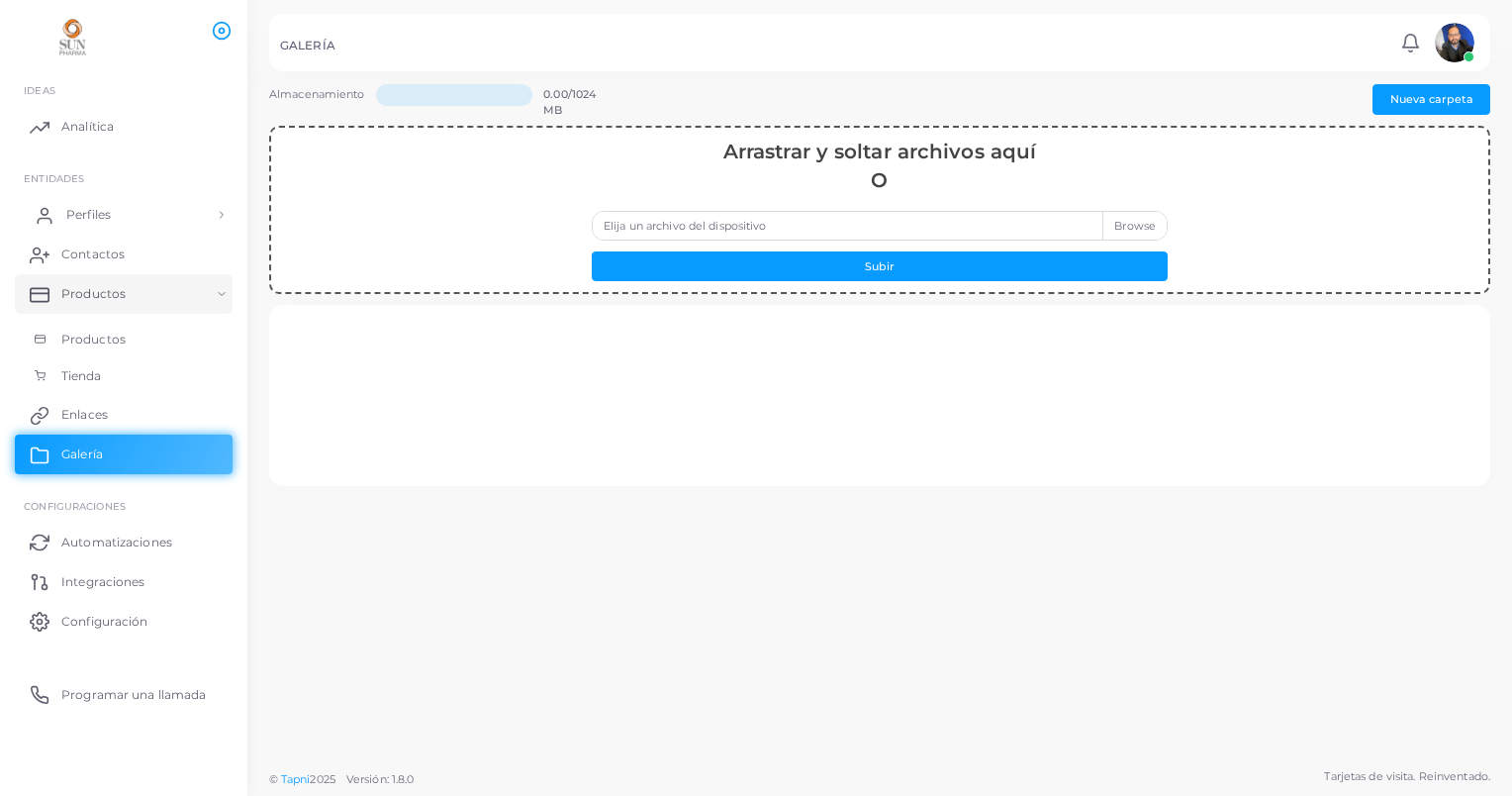 click on "Perfiles" at bounding box center (124, 215) 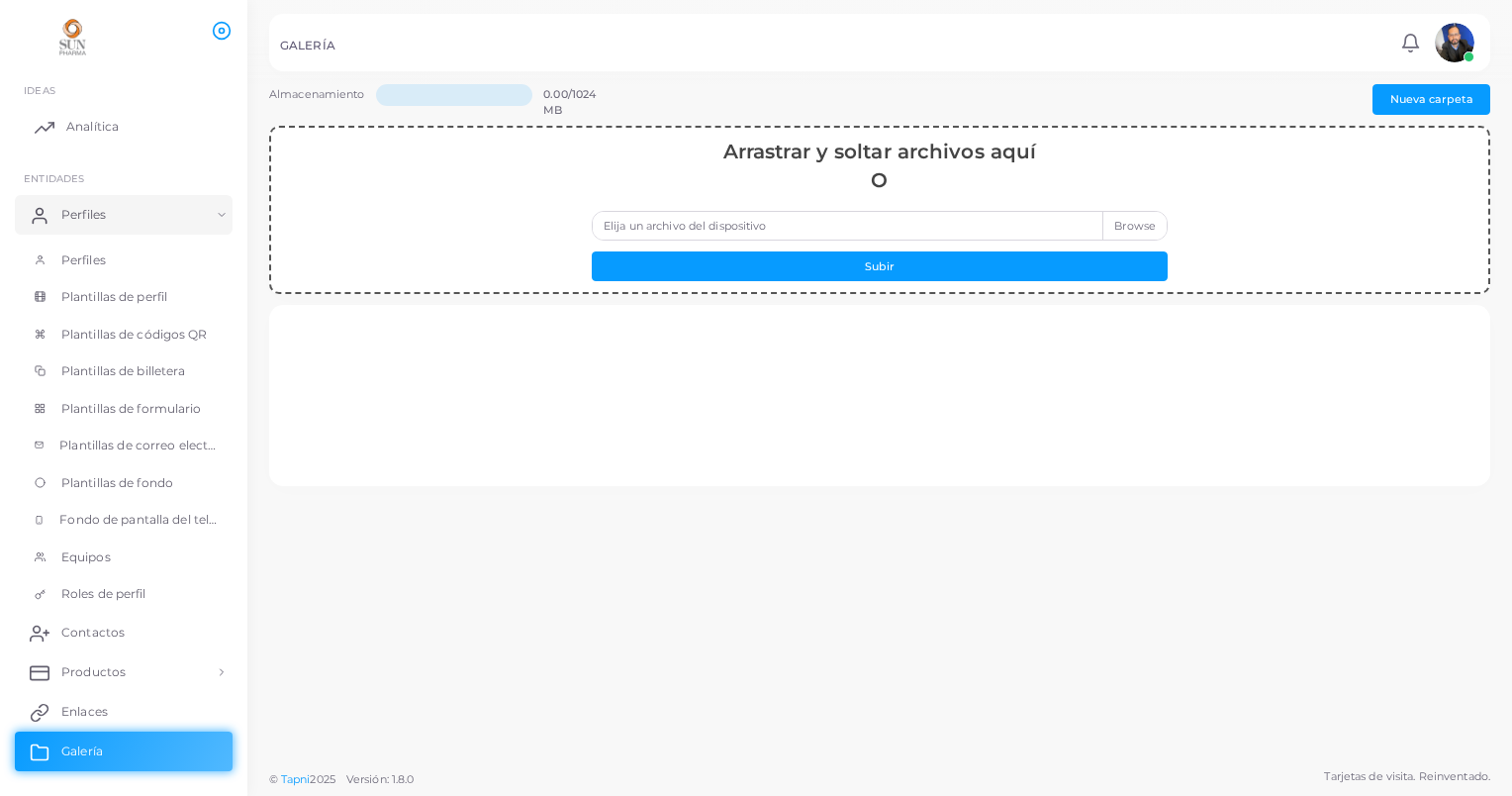 click on "Analítica" at bounding box center [124, 127] 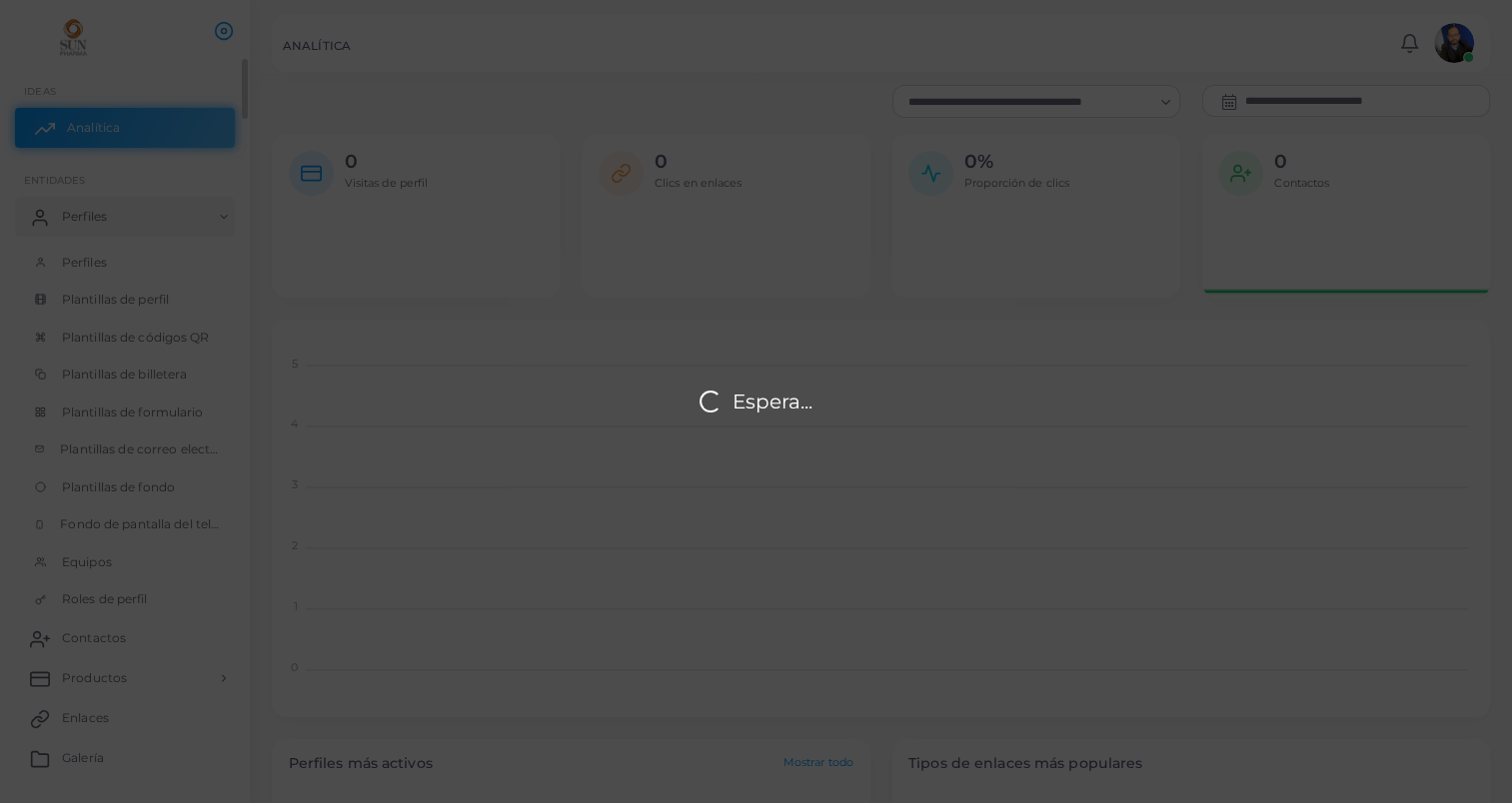 scroll, scrollTop: 16, scrollLeft: 16, axis: both 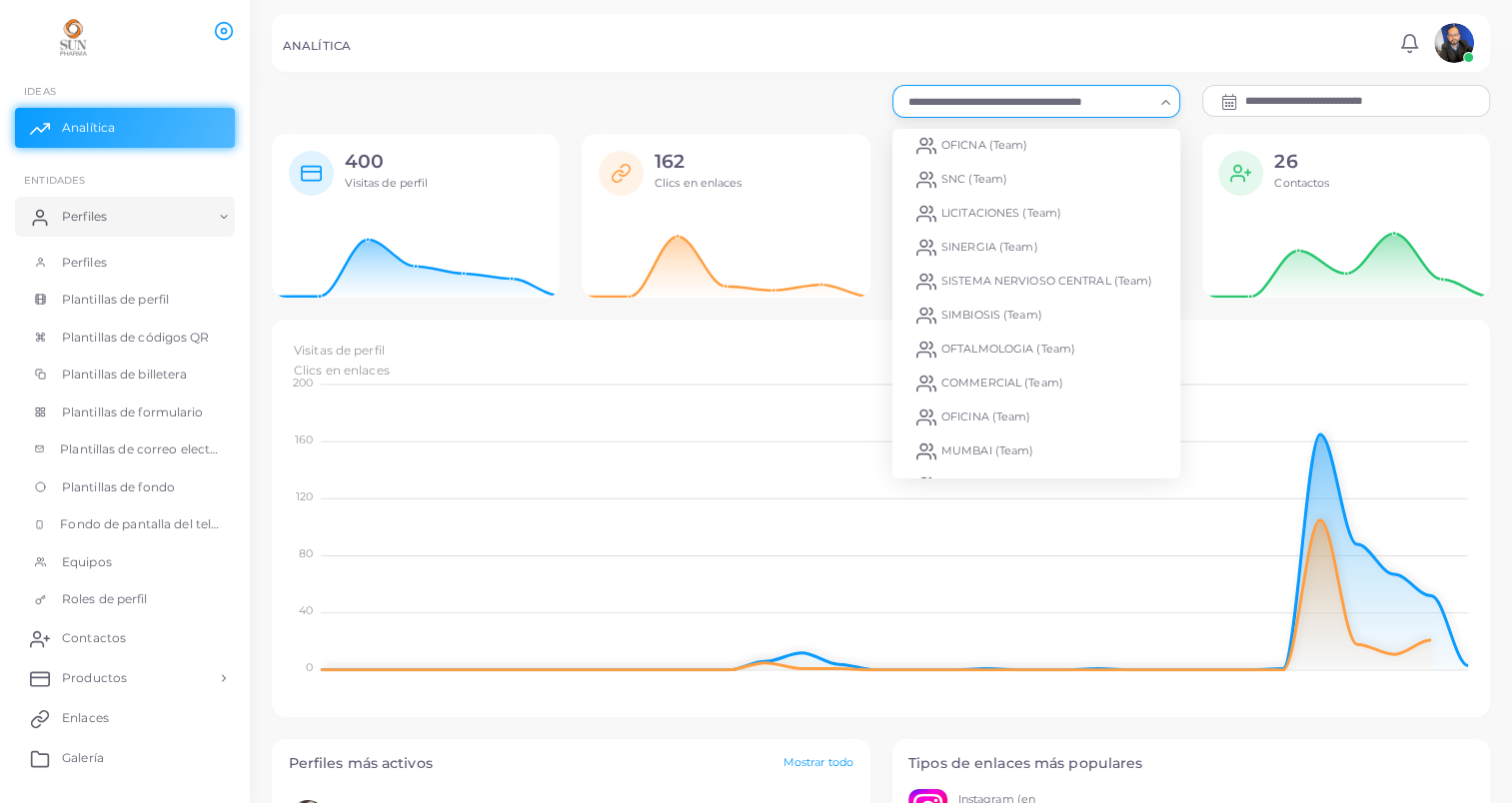 click 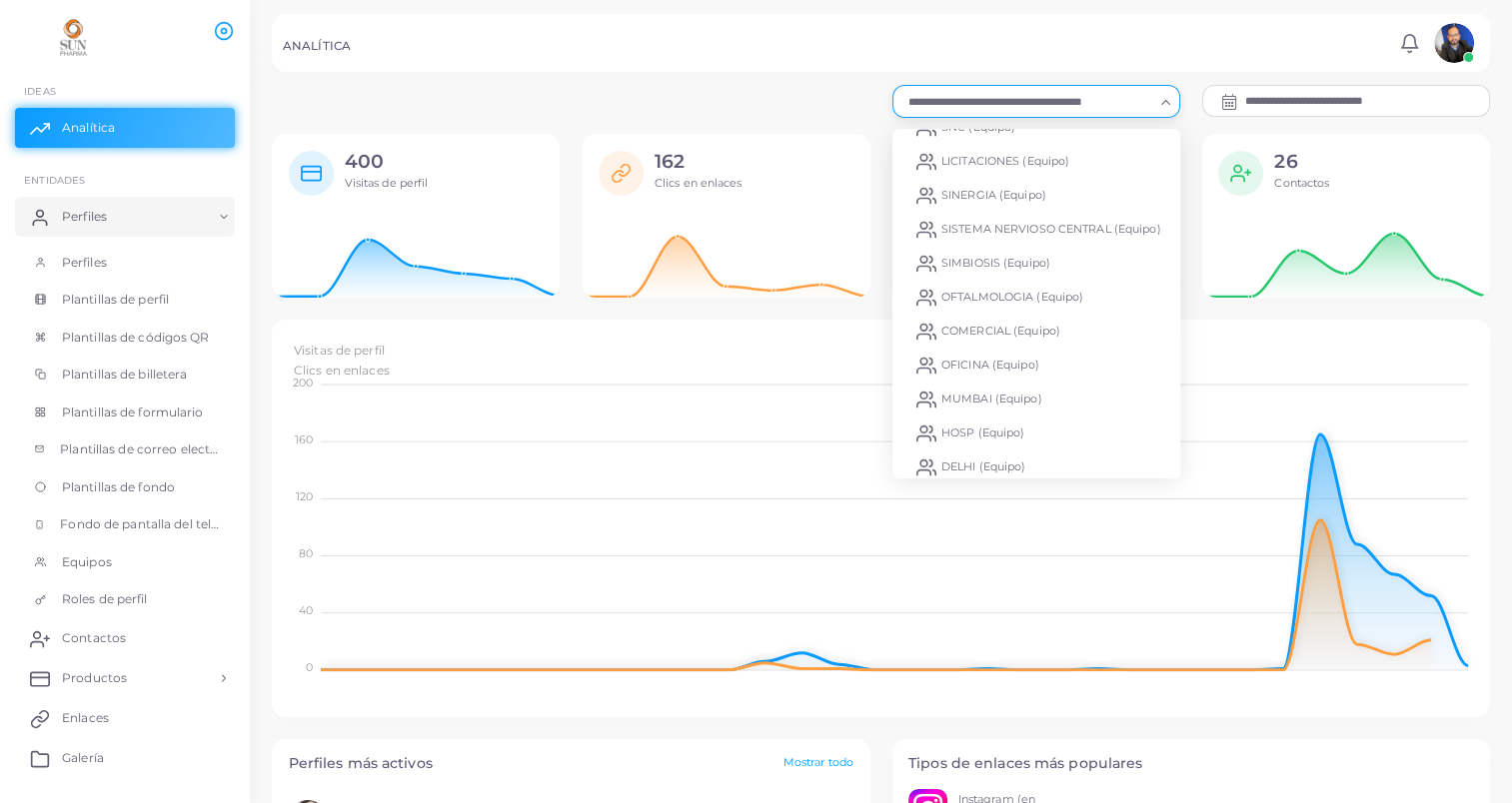 scroll, scrollTop: 0, scrollLeft: 0, axis: both 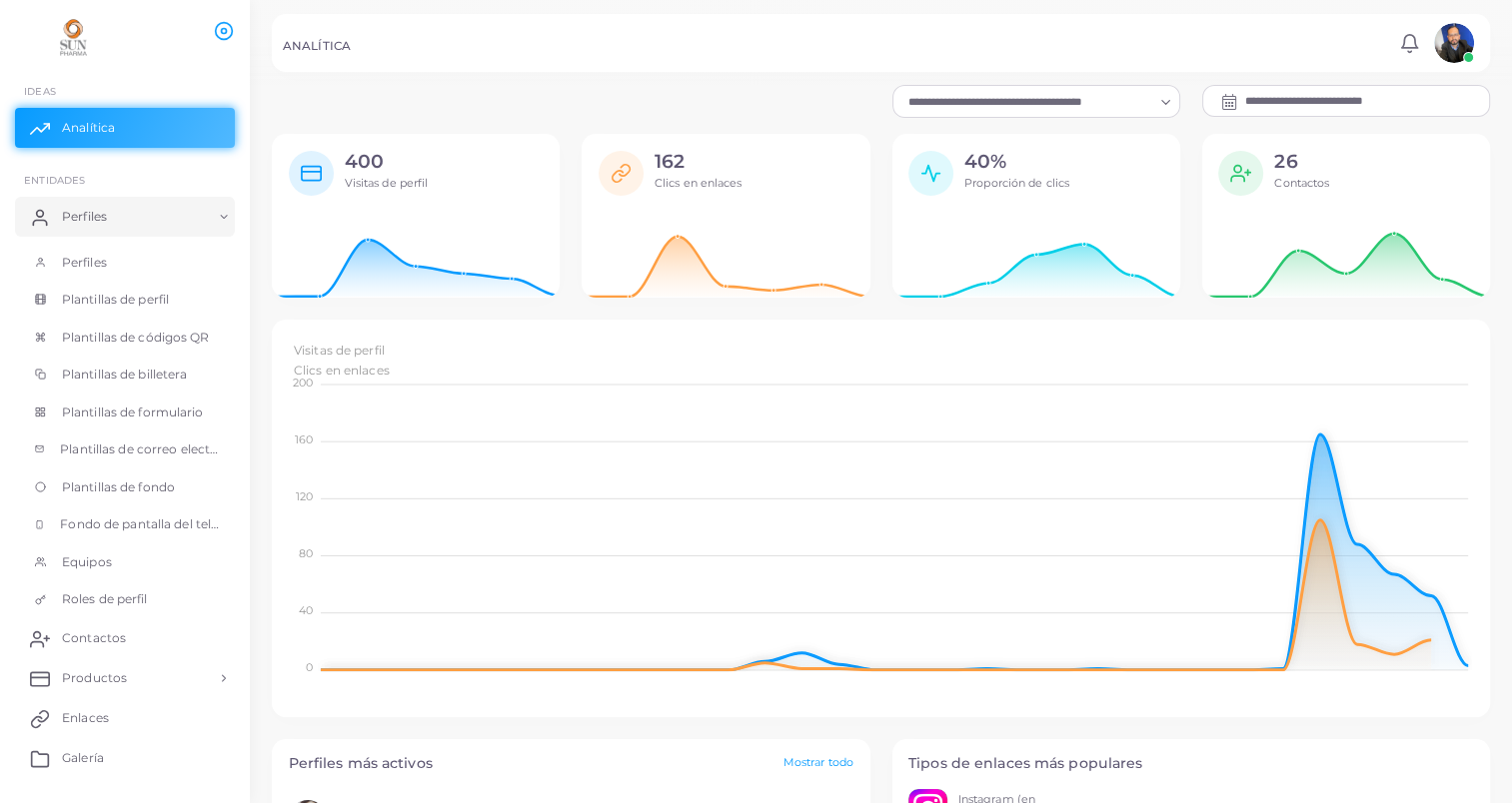 click on "**********" at bounding box center [1367, 101] 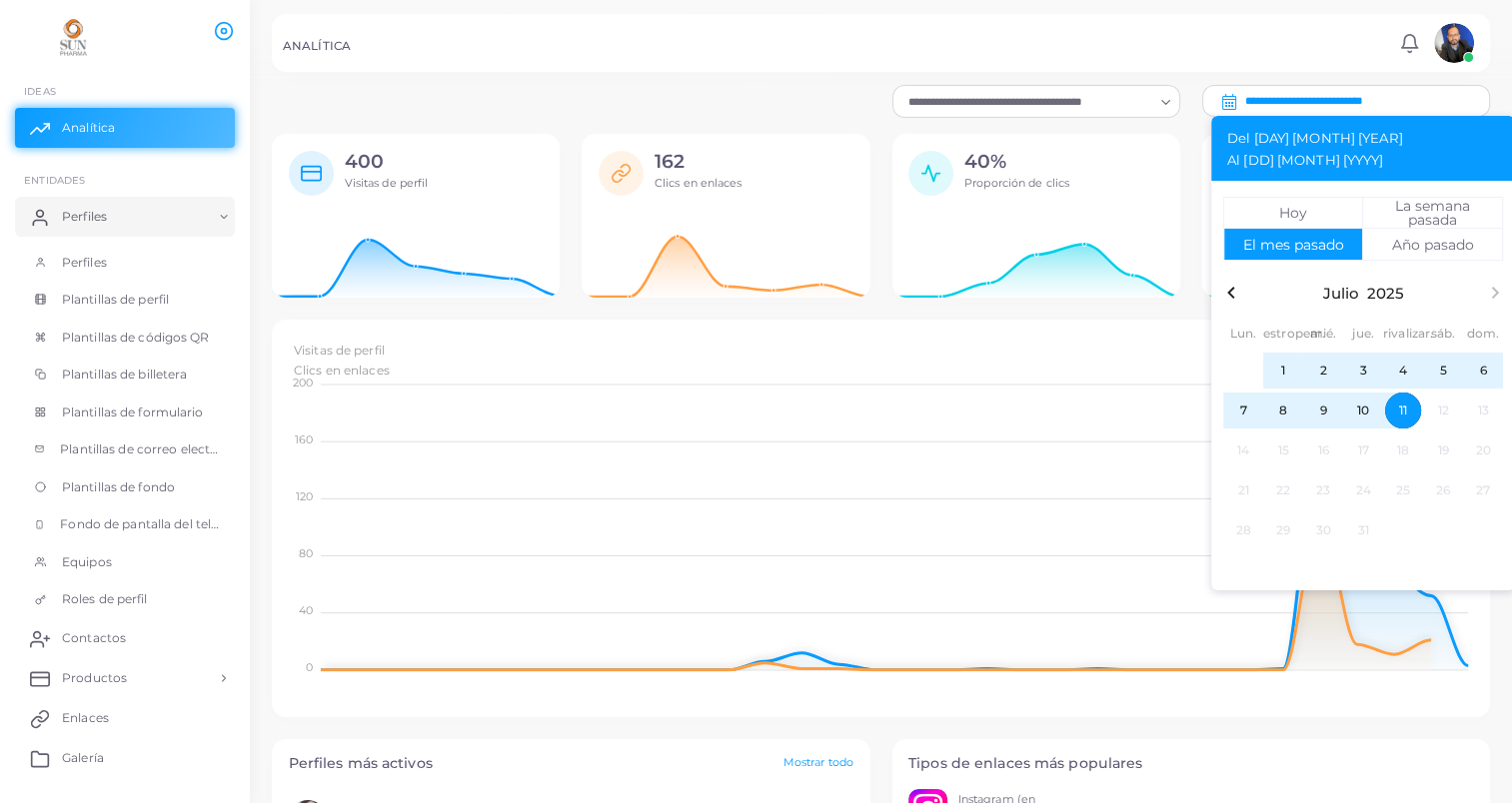 click on "ANALÍTICA Notificaciones 0 Nuevo Marcar todo como leído [FIRST] [LAST] ([USERNAME]@[DOMAIN]) Logout" at bounding box center [880, 43] 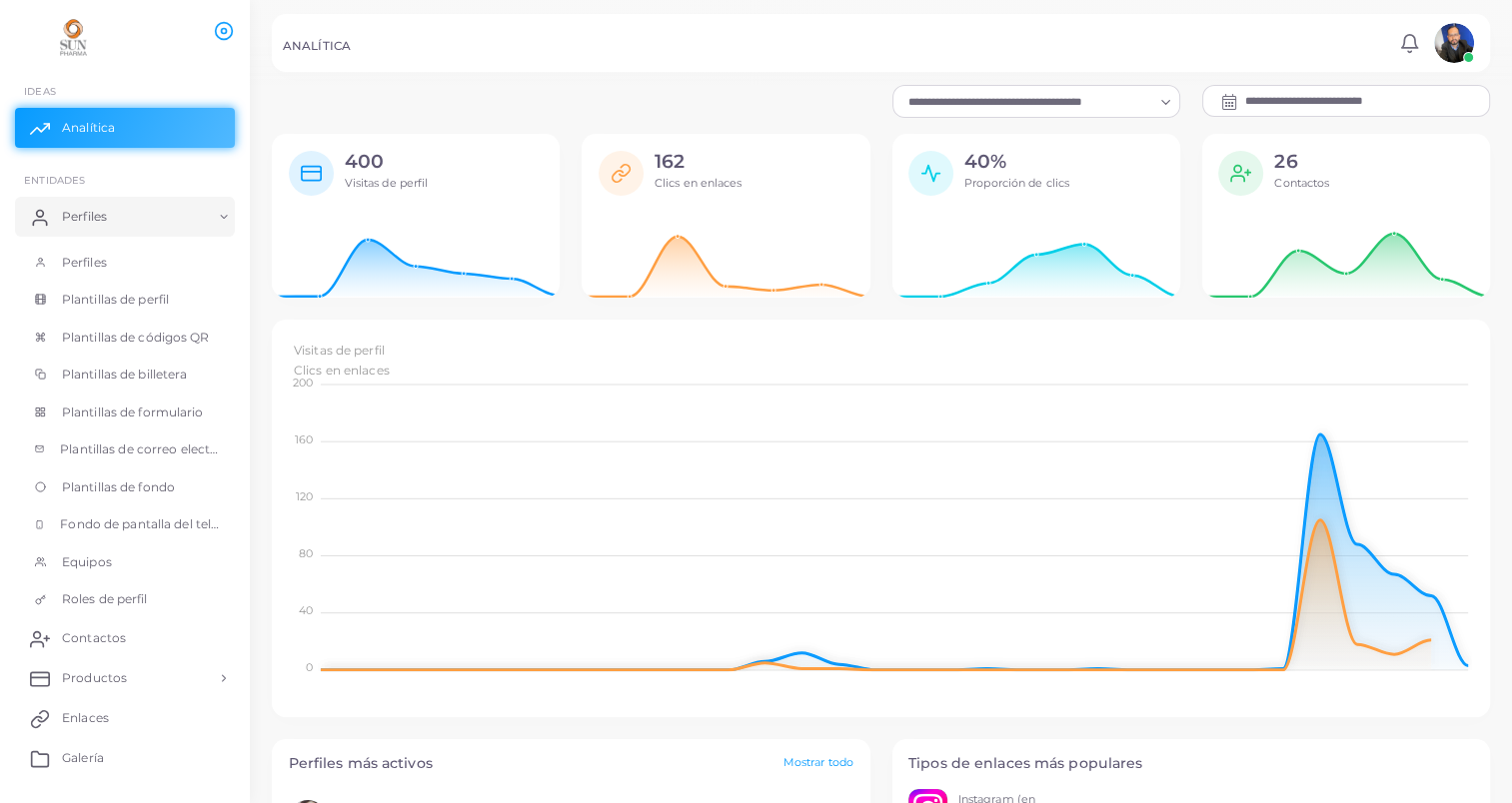 click on "Notifications   0 Nuevo  Marcar todo como leído  [FIRST] [LAST] [LAST]   ([EMAIL])  Logout" at bounding box center [1436, 43] 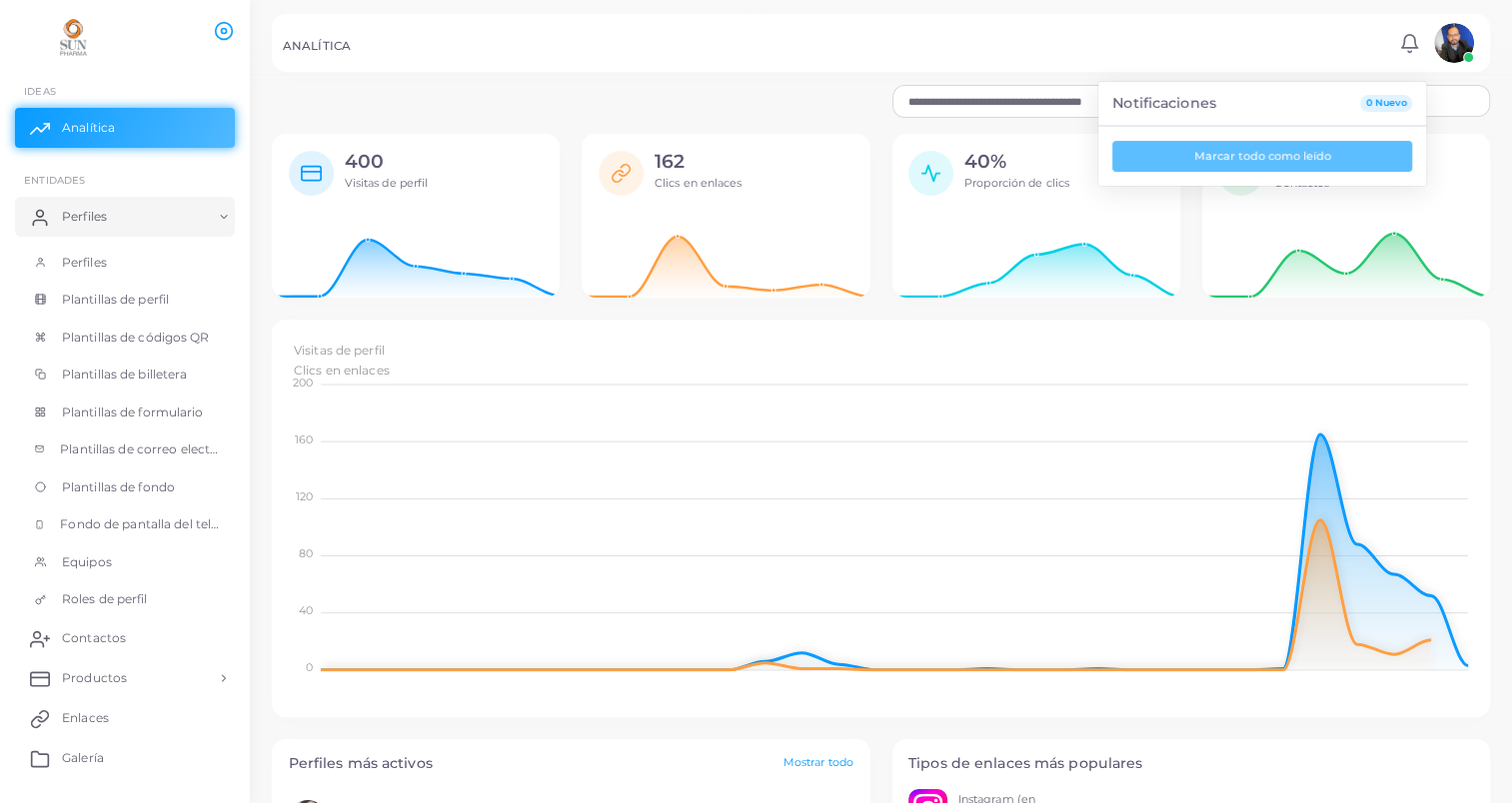 click on "ANALÍTICA" at bounding box center (837, 49) 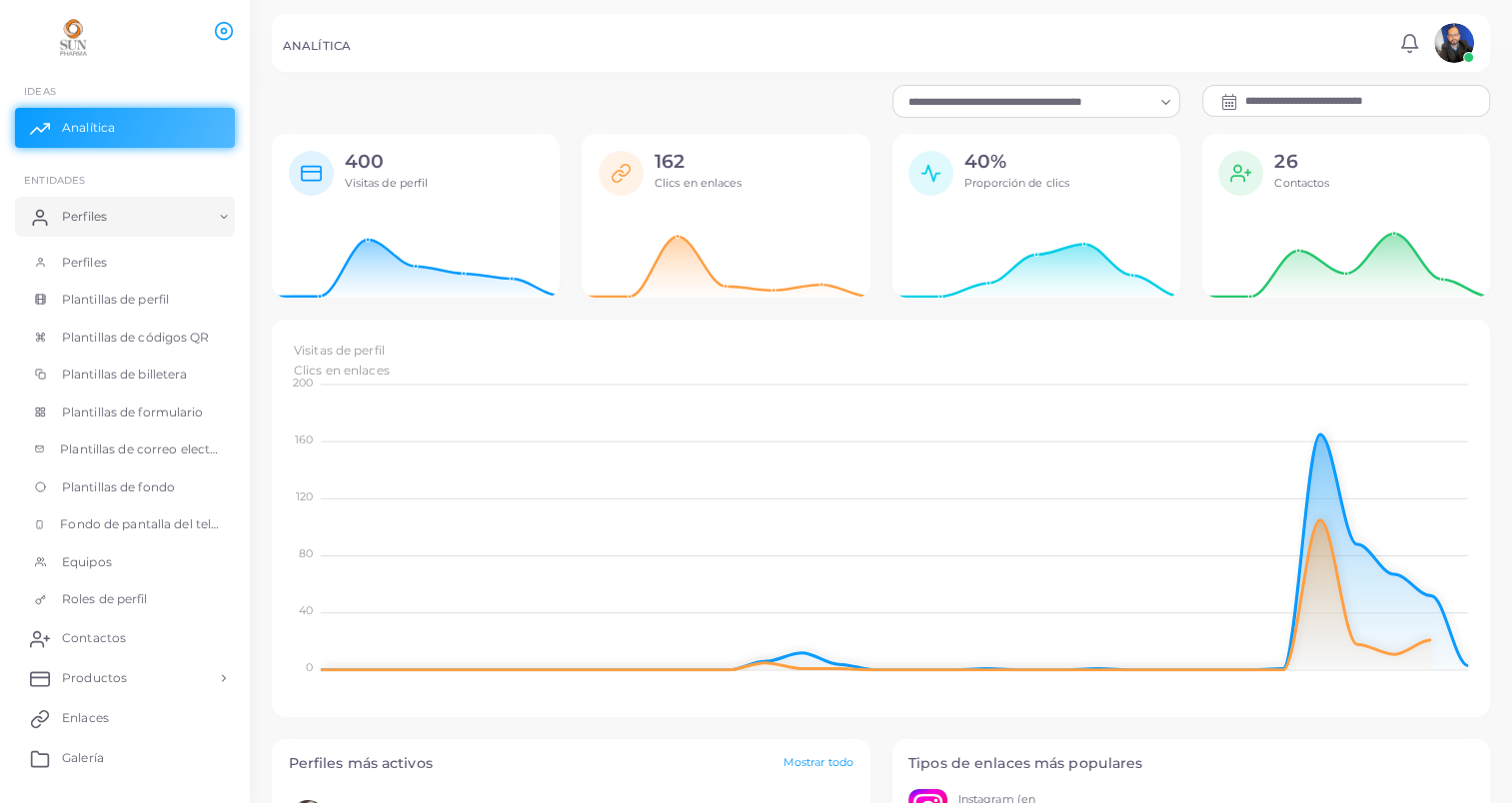 click at bounding box center [1454, 43] 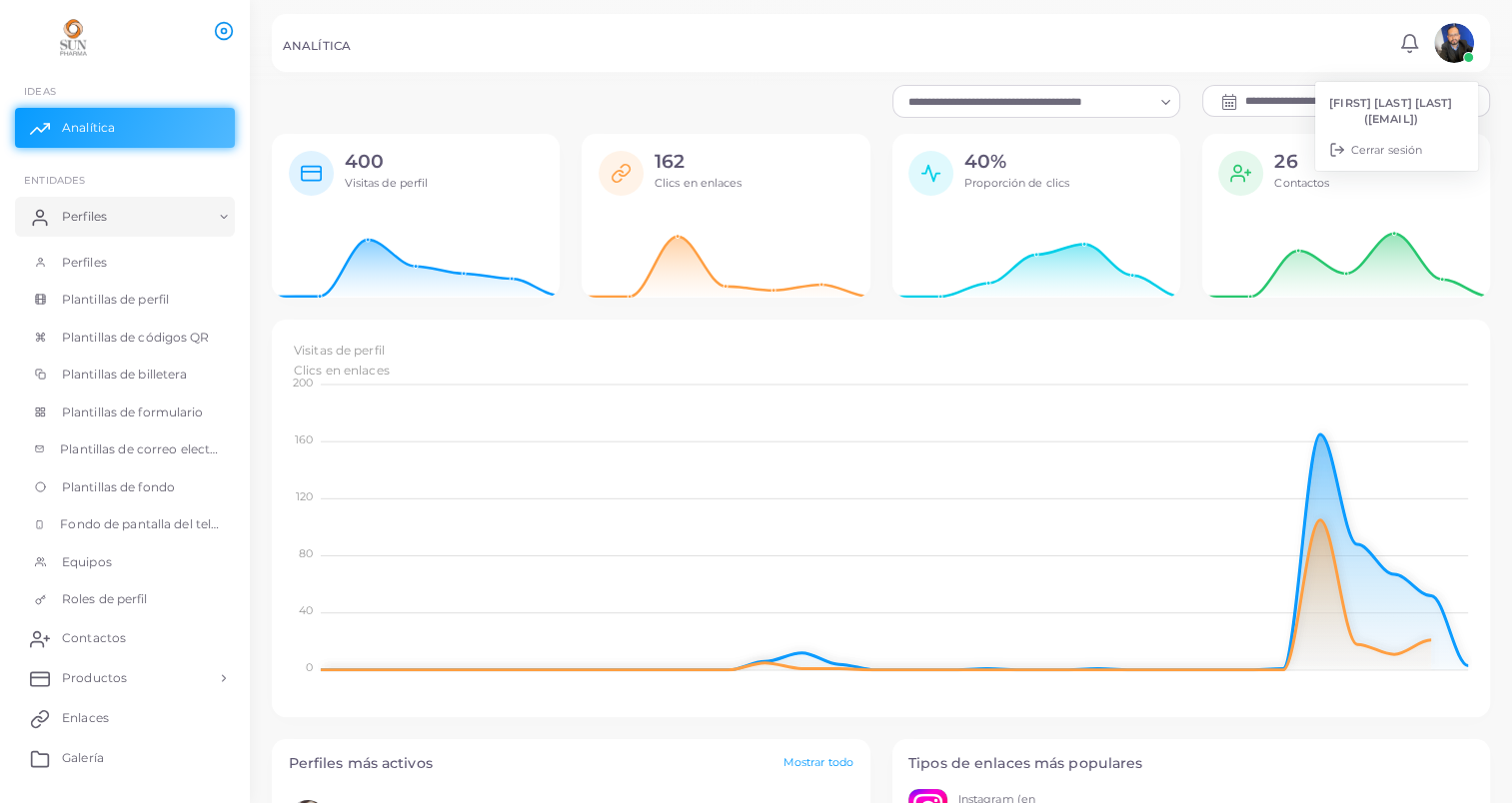 click 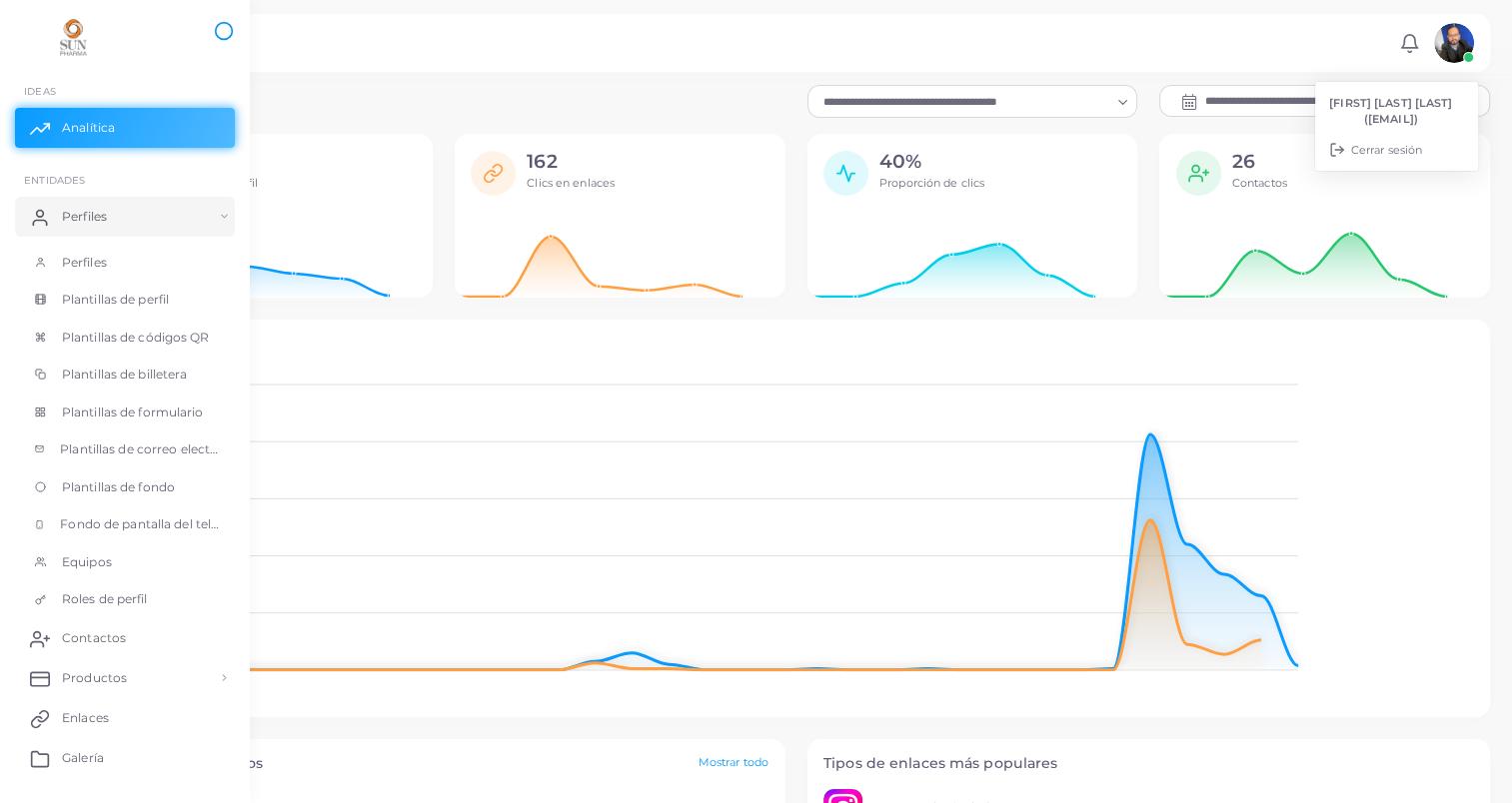 scroll, scrollTop: 16, scrollLeft: 16, axis: both 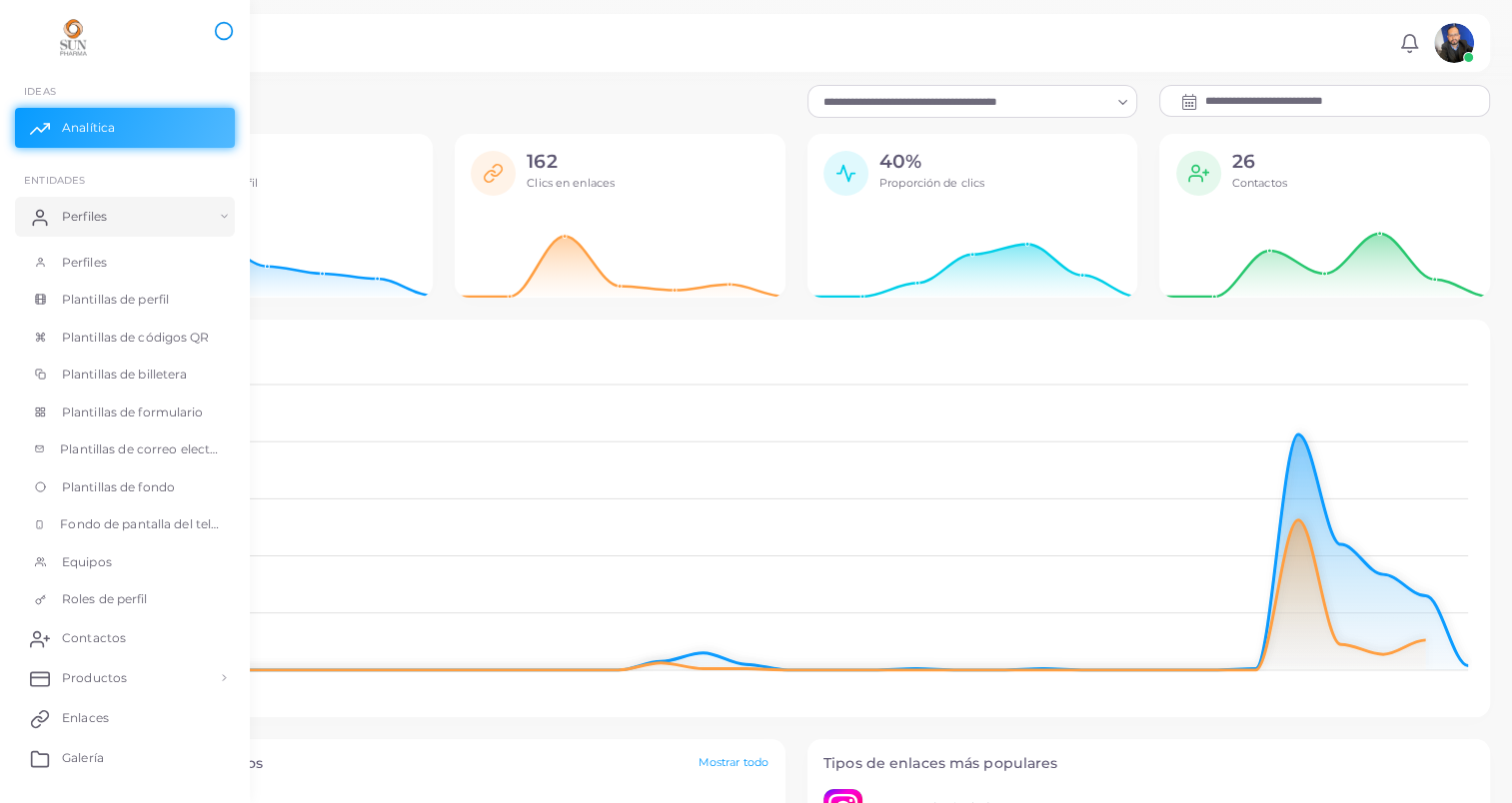 click 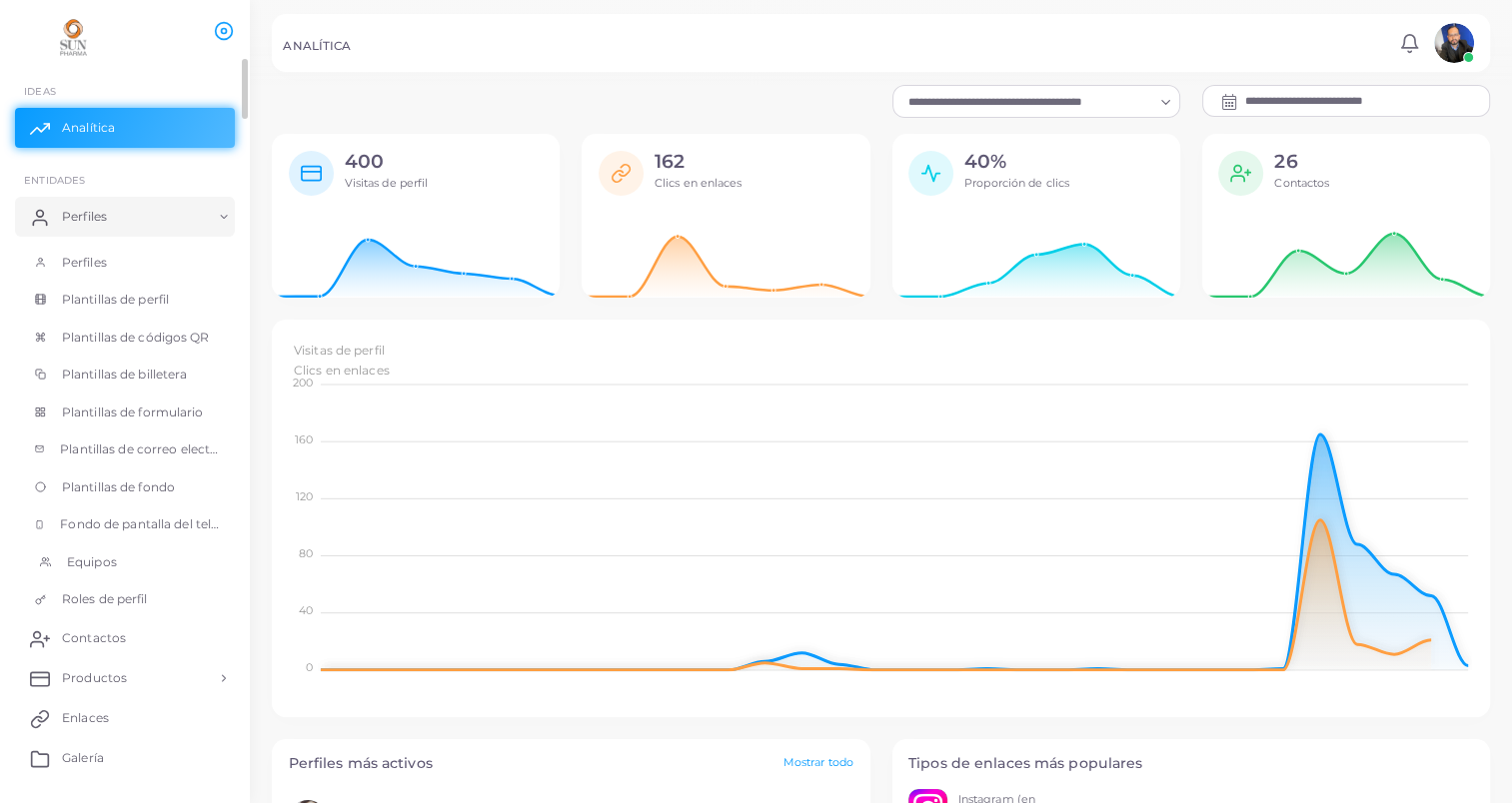 click on "Equipos" at bounding box center [92, 562] 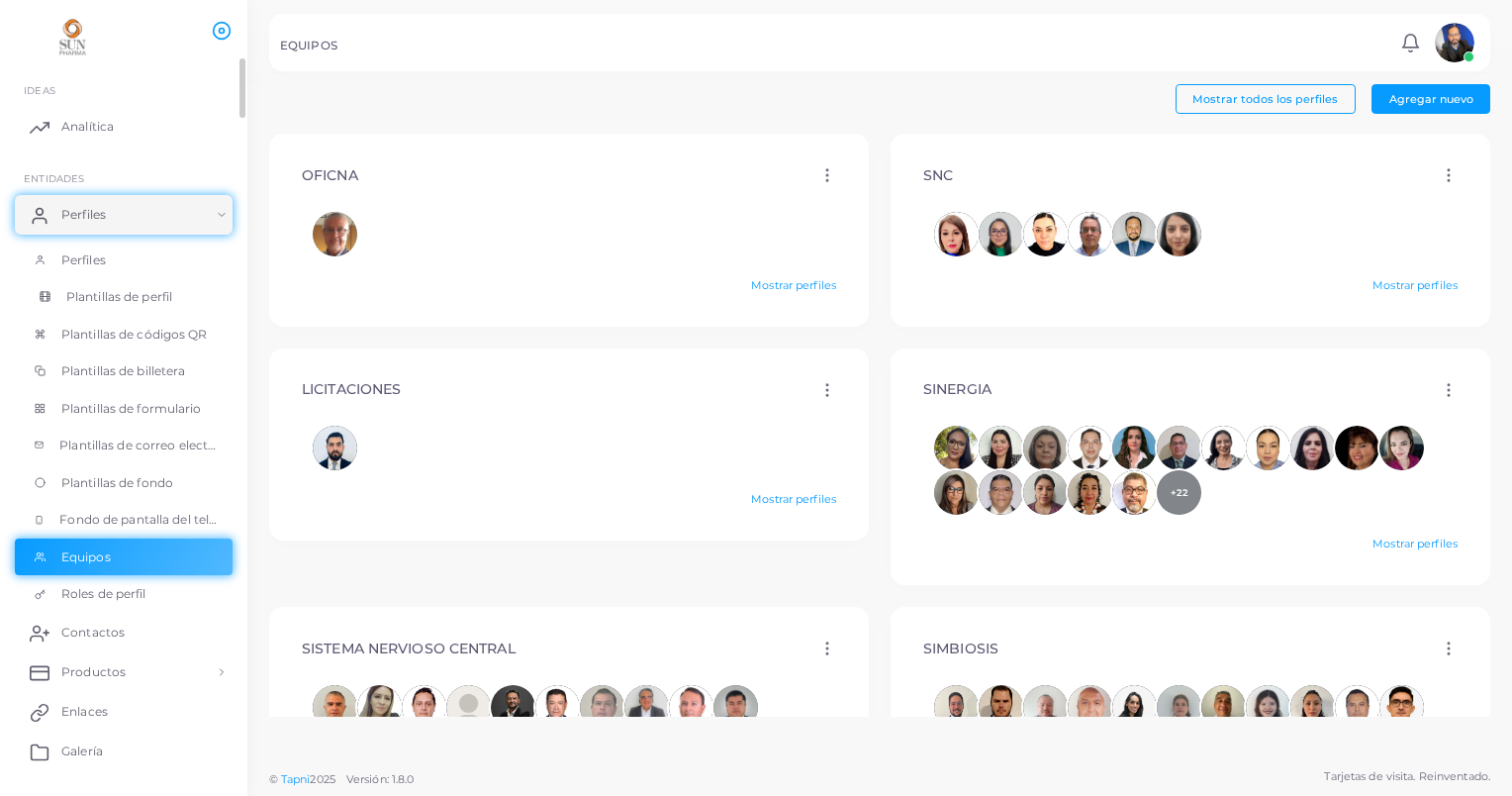click on "Plantillas de perfil" at bounding box center [119, 297] 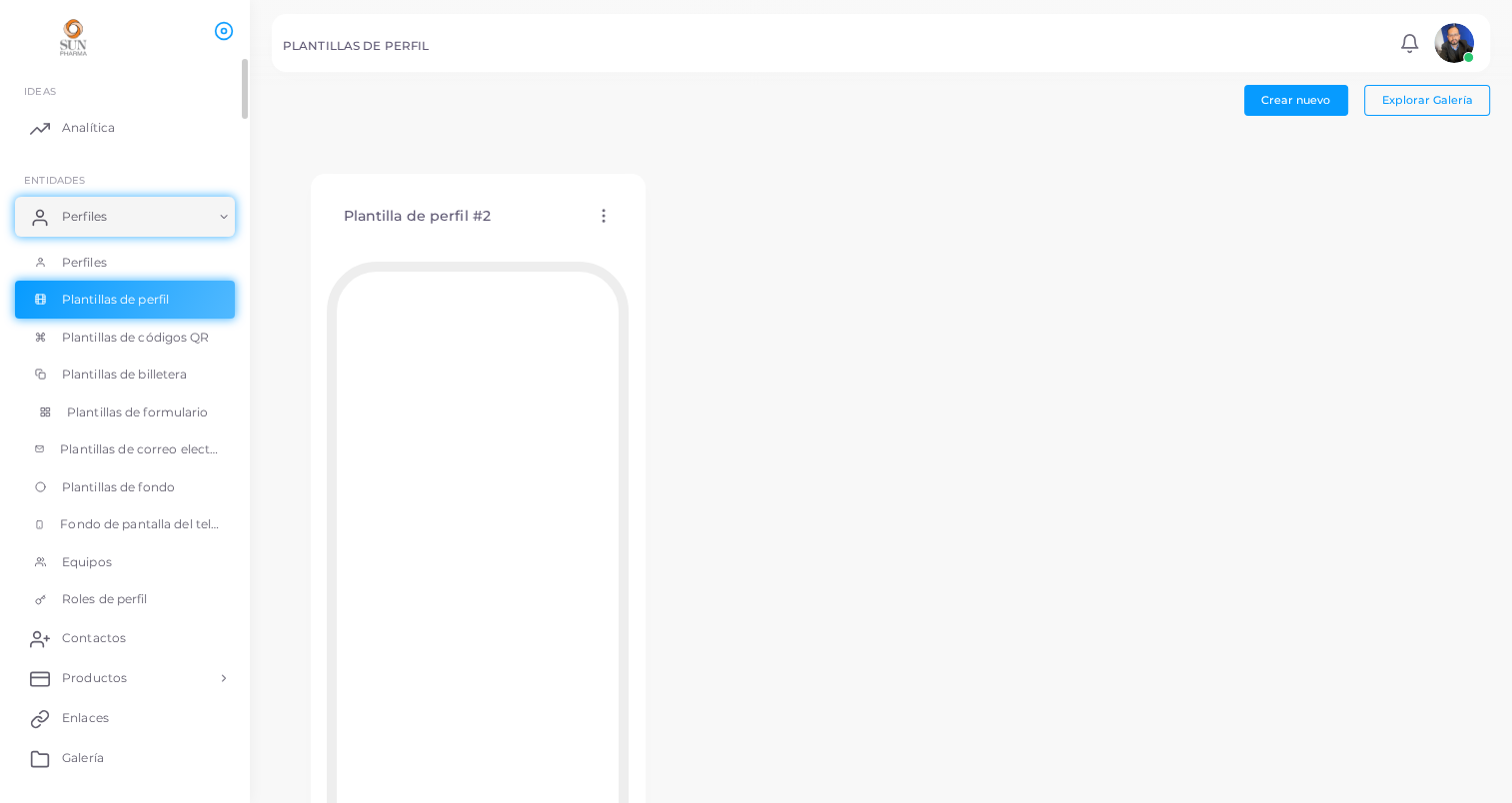 click on "Plantillas de formulario" at bounding box center [125, 412] 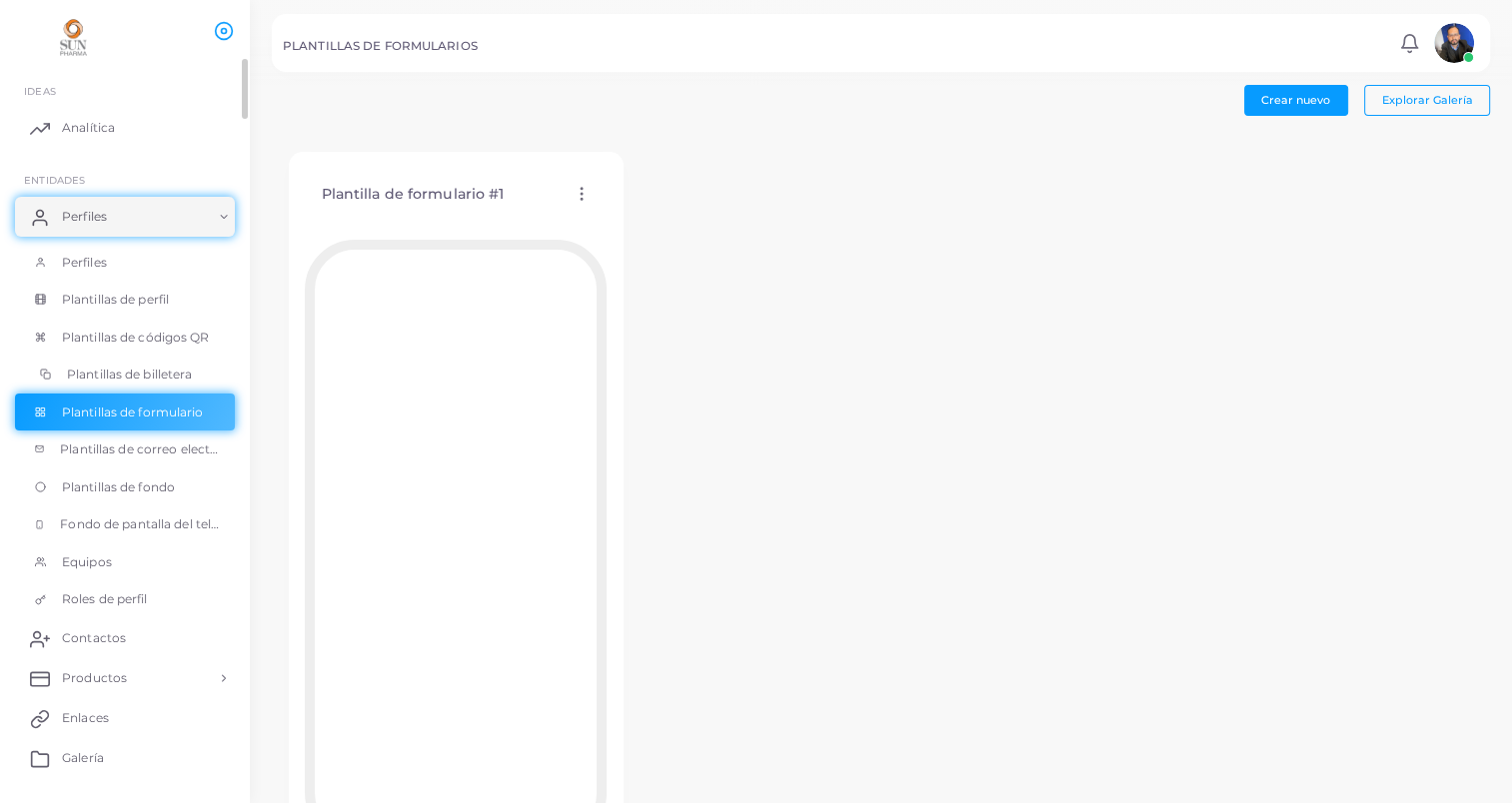 click on "Plantillas de billetera" at bounding box center [130, 375] 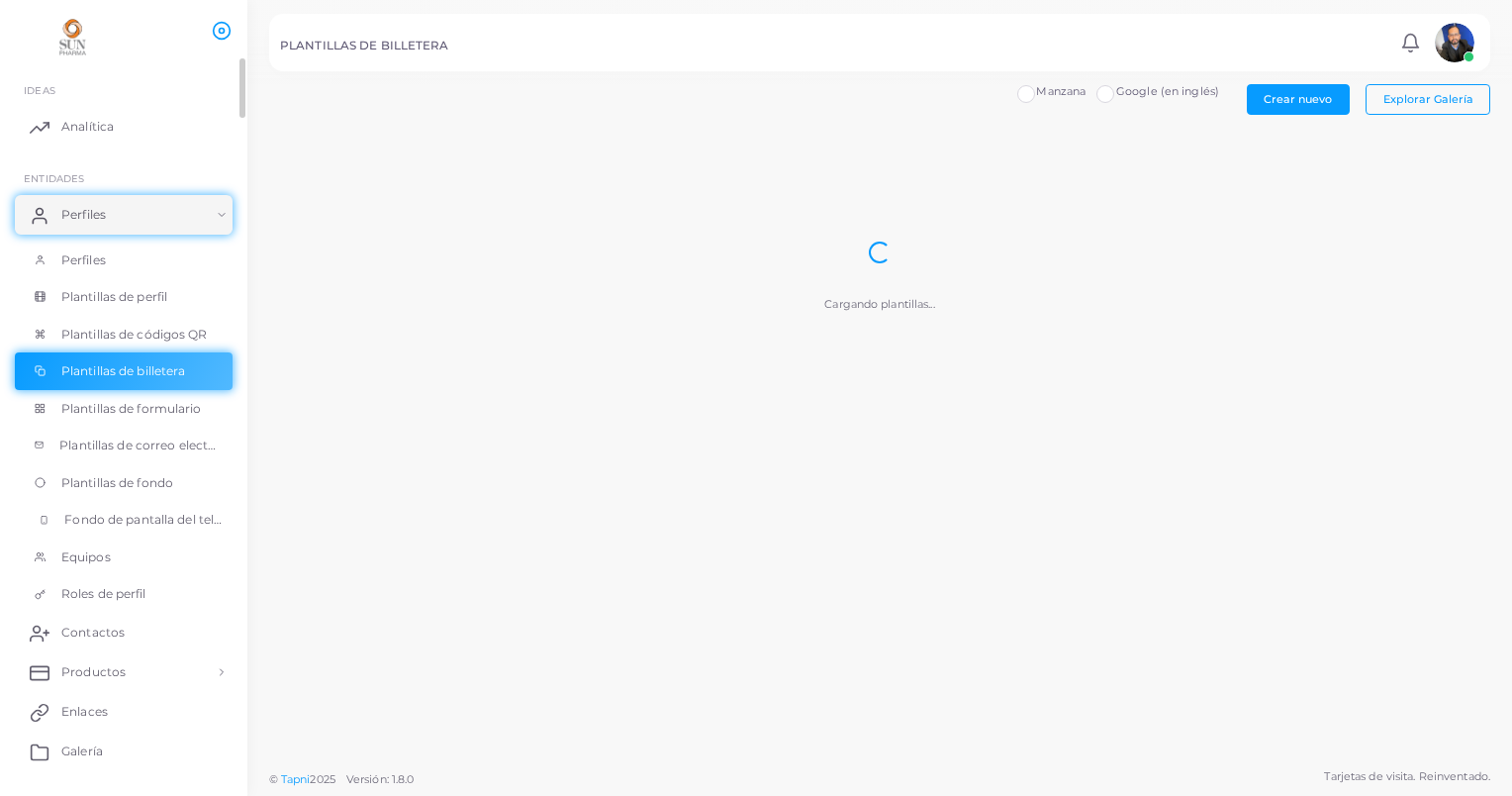 click on "Fondo de pantalla del teléfono" at bounding box center [143, 520] 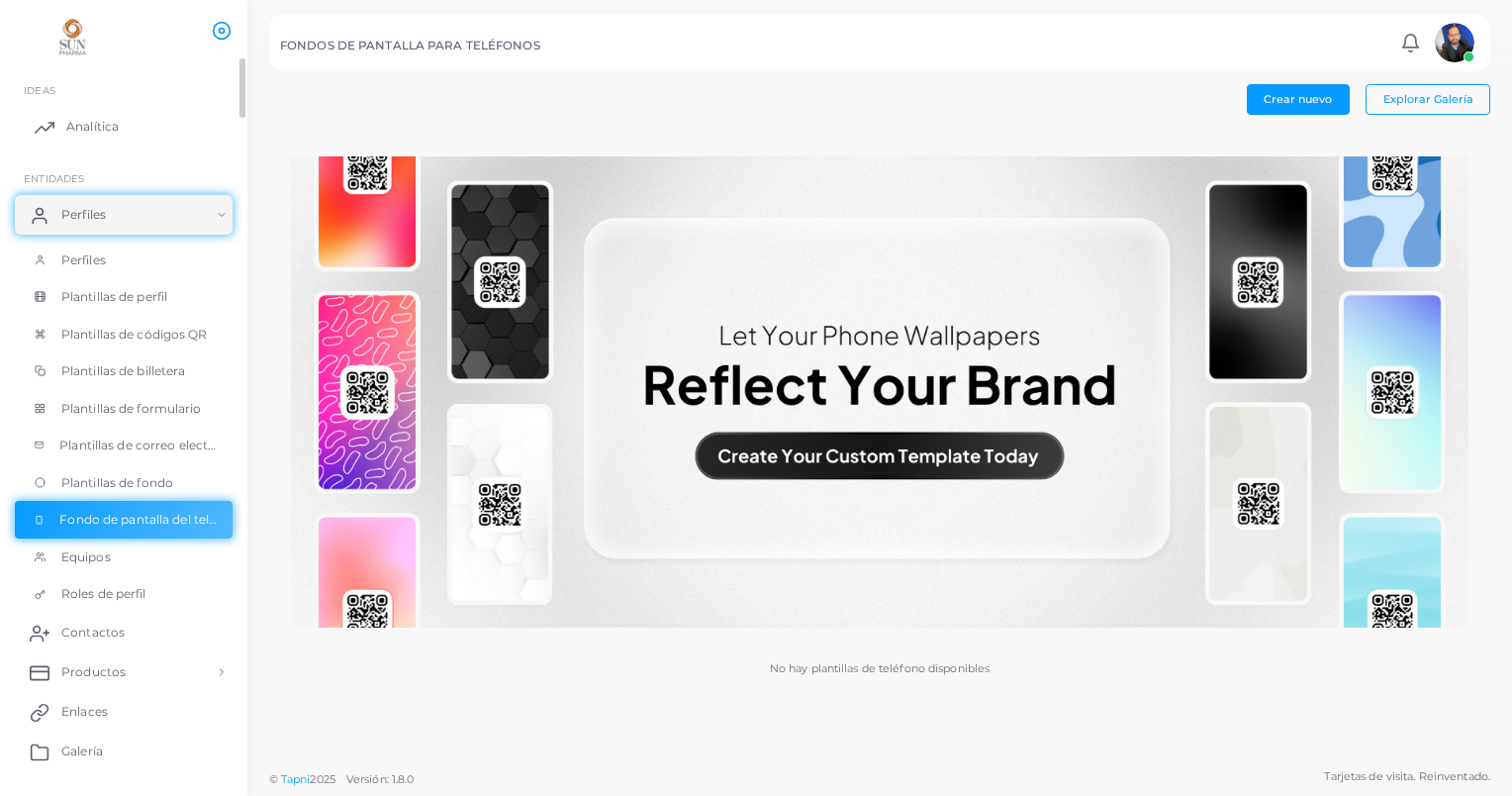 click on "Analítica" at bounding box center [92, 127] 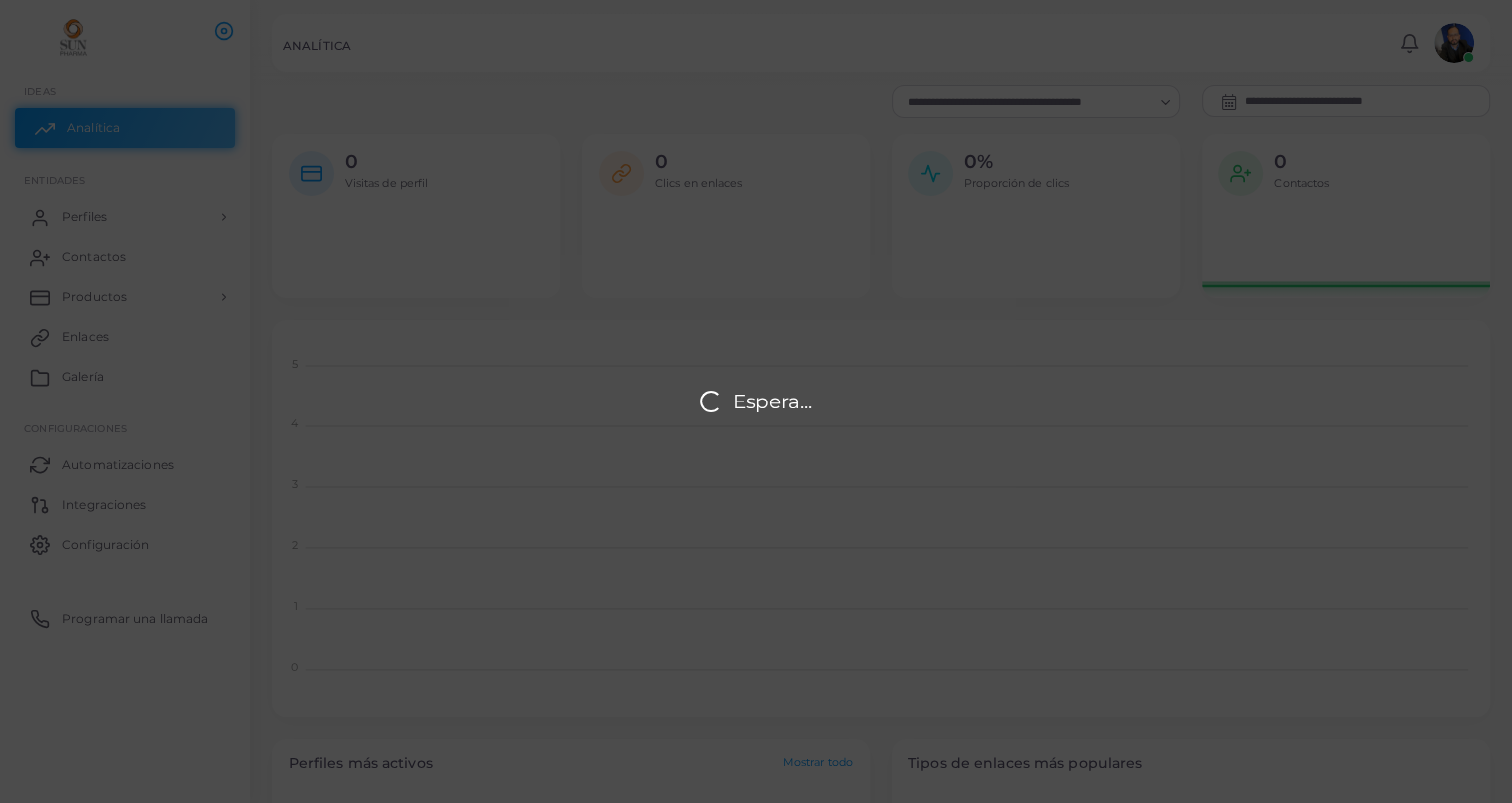 scroll, scrollTop: 16, scrollLeft: 16, axis: both 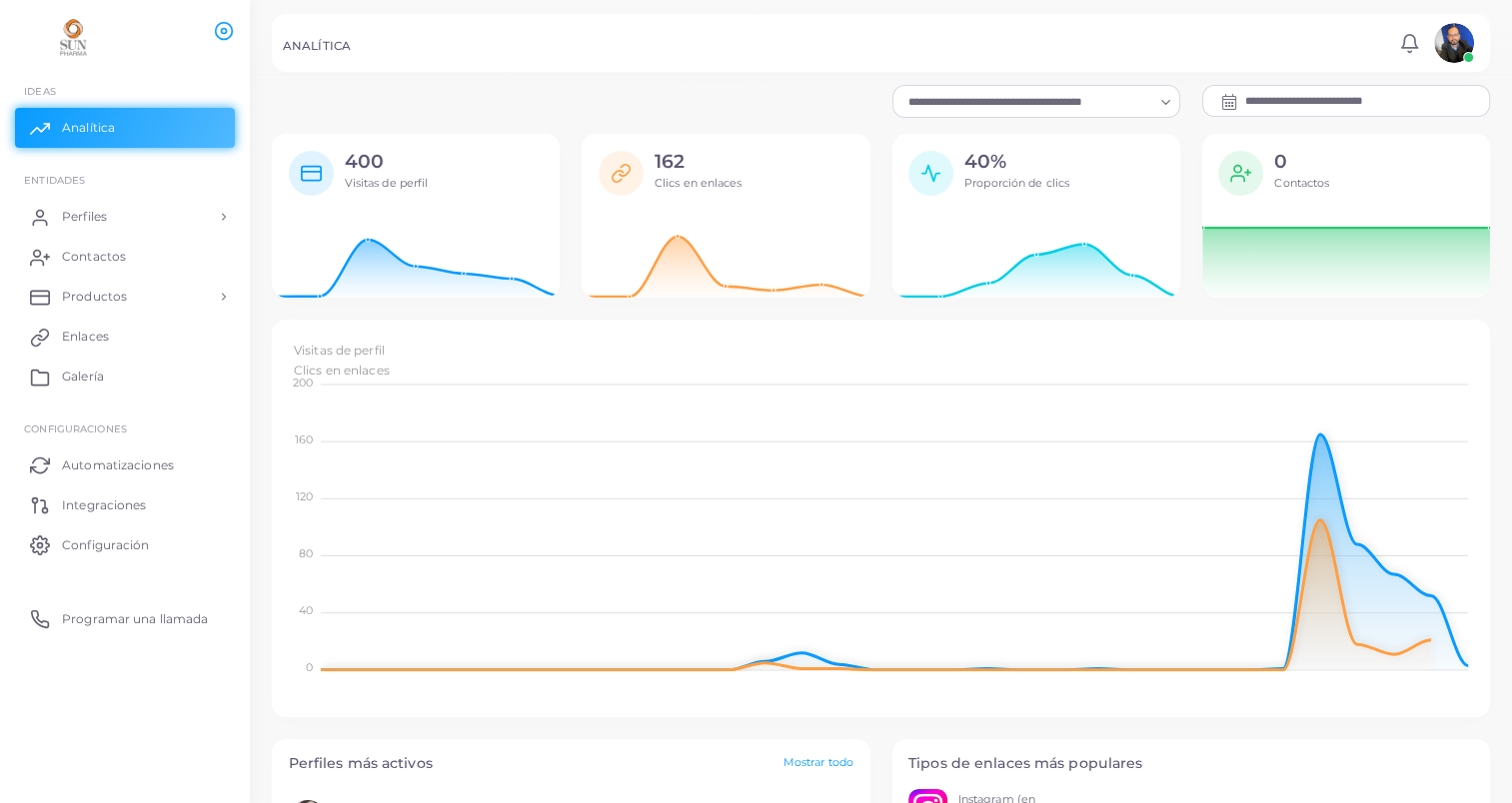 click on "**********" at bounding box center [880, 731] 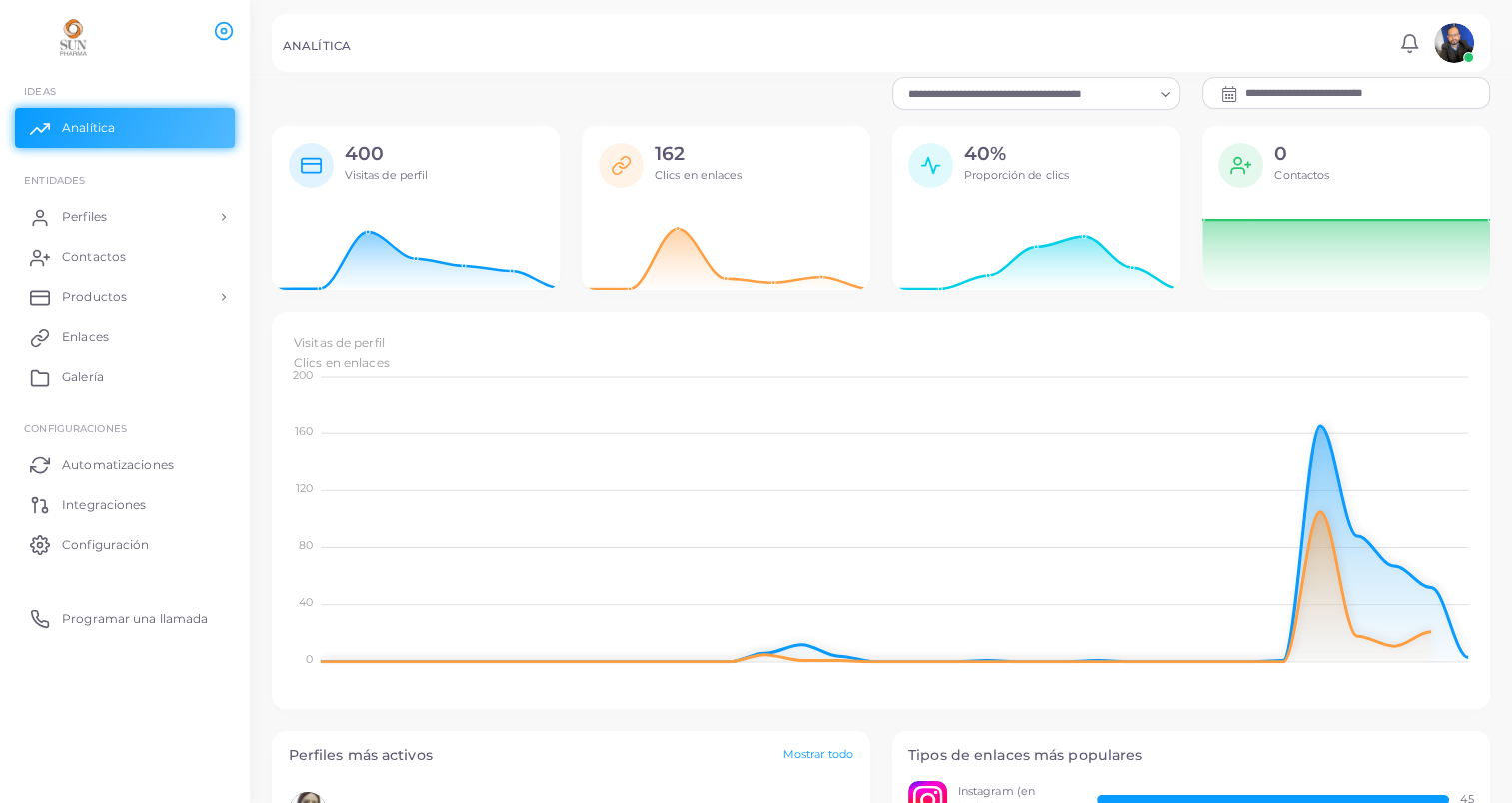 scroll, scrollTop: 0, scrollLeft: 0, axis: both 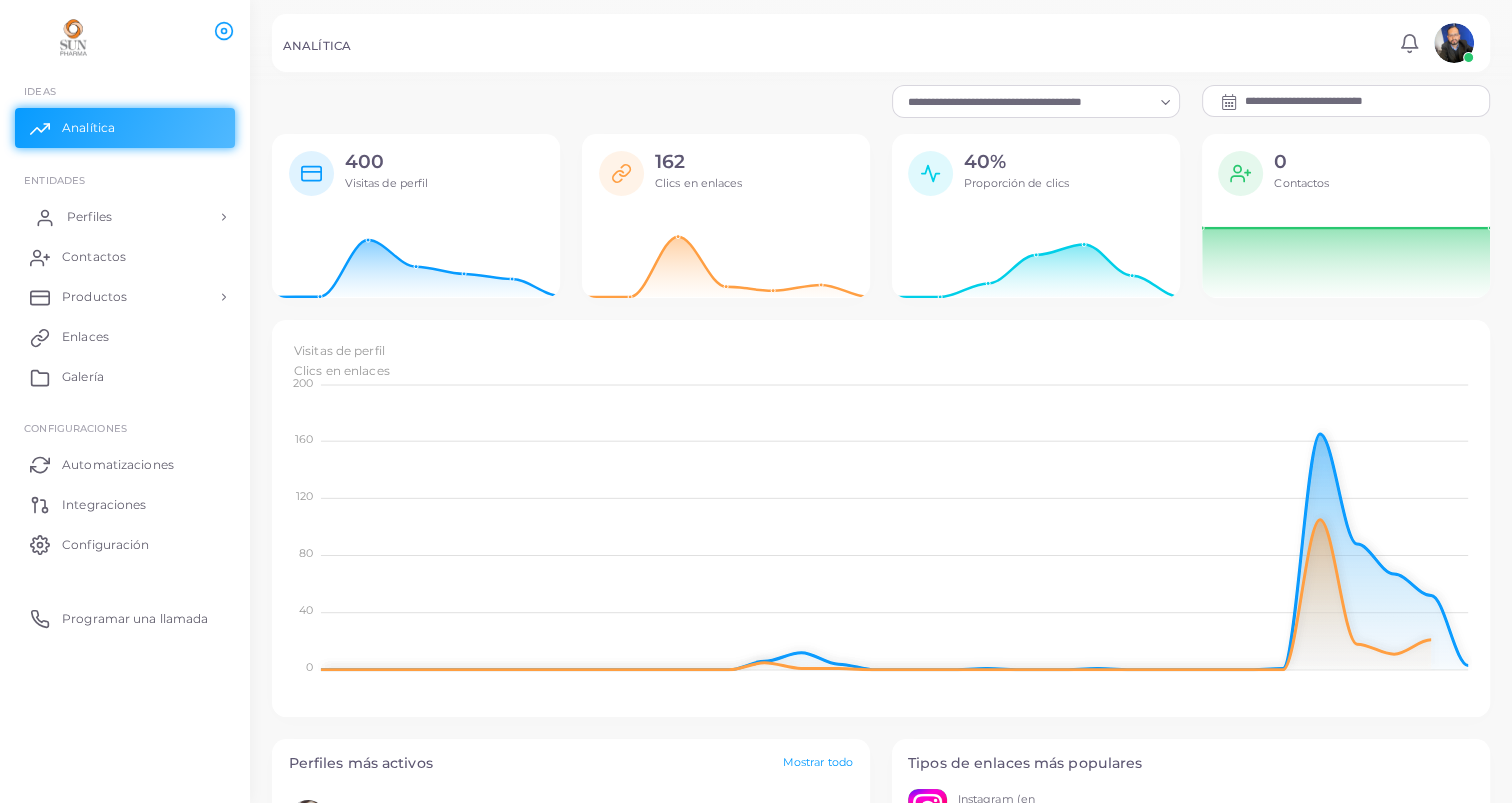 click on "Perfiles" at bounding box center (89, 217) 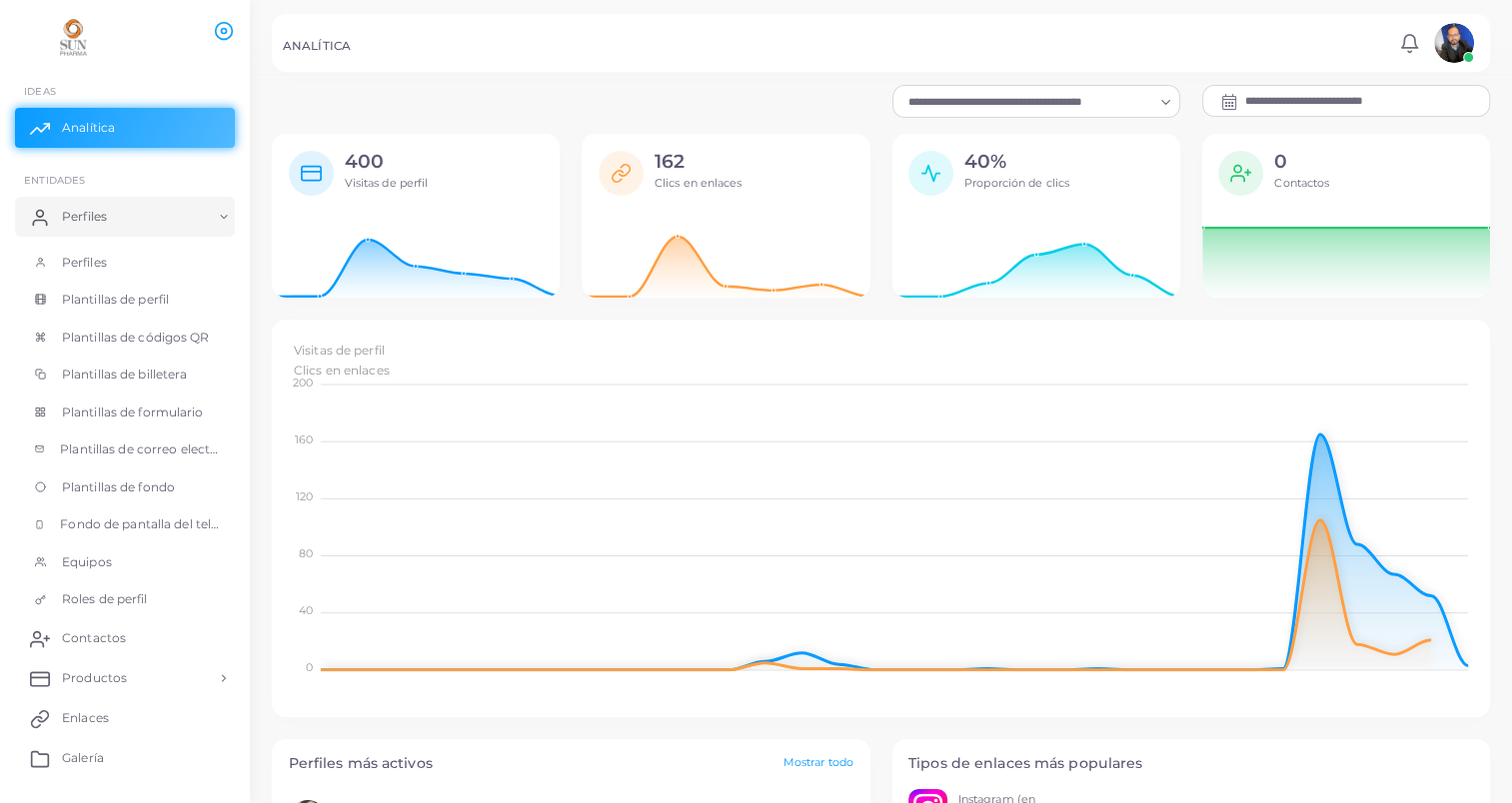 click on "400" at bounding box center (387, 162) 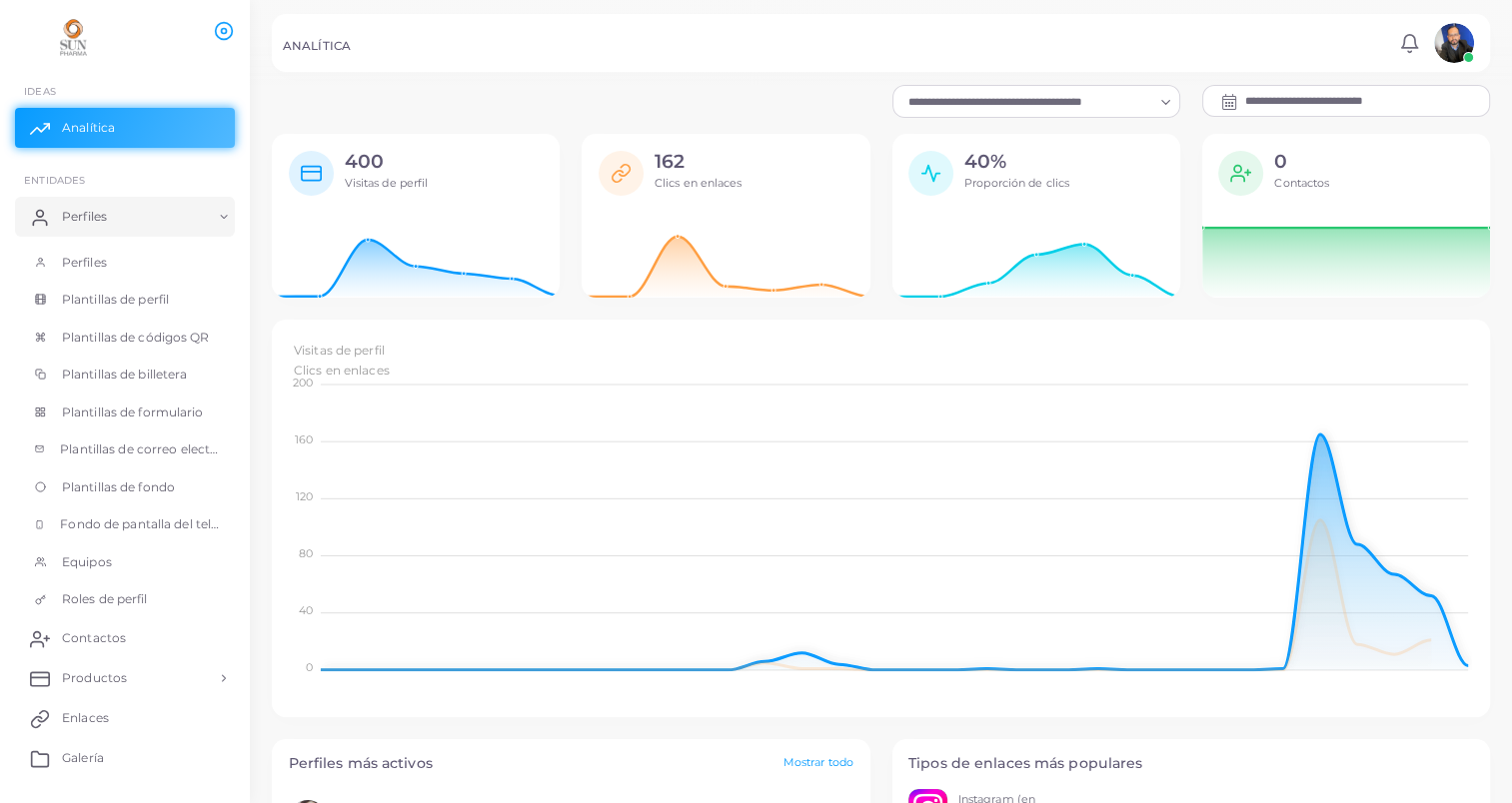 click on "Visitas de perfil" 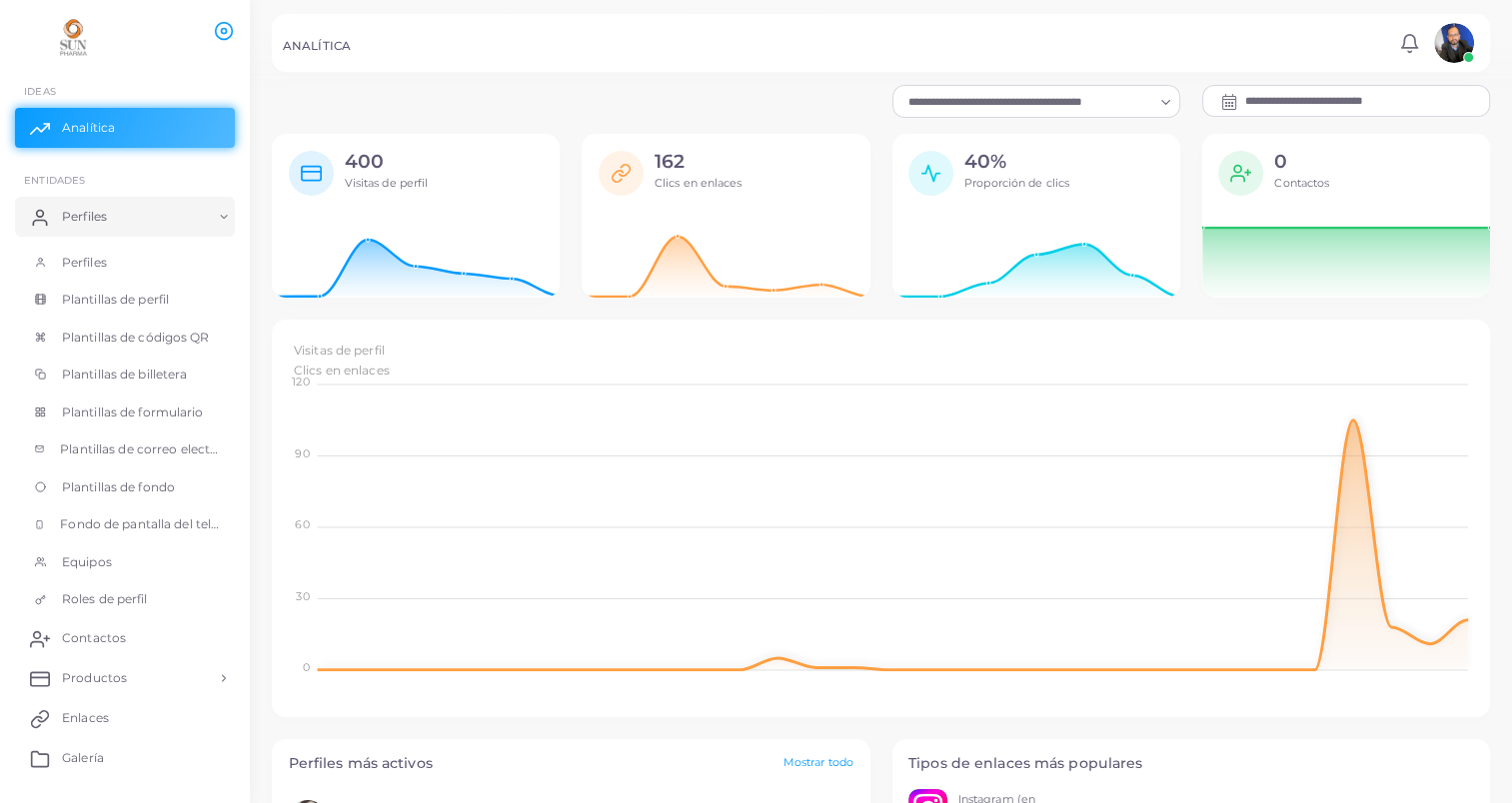 click on "Visitas de perfil" 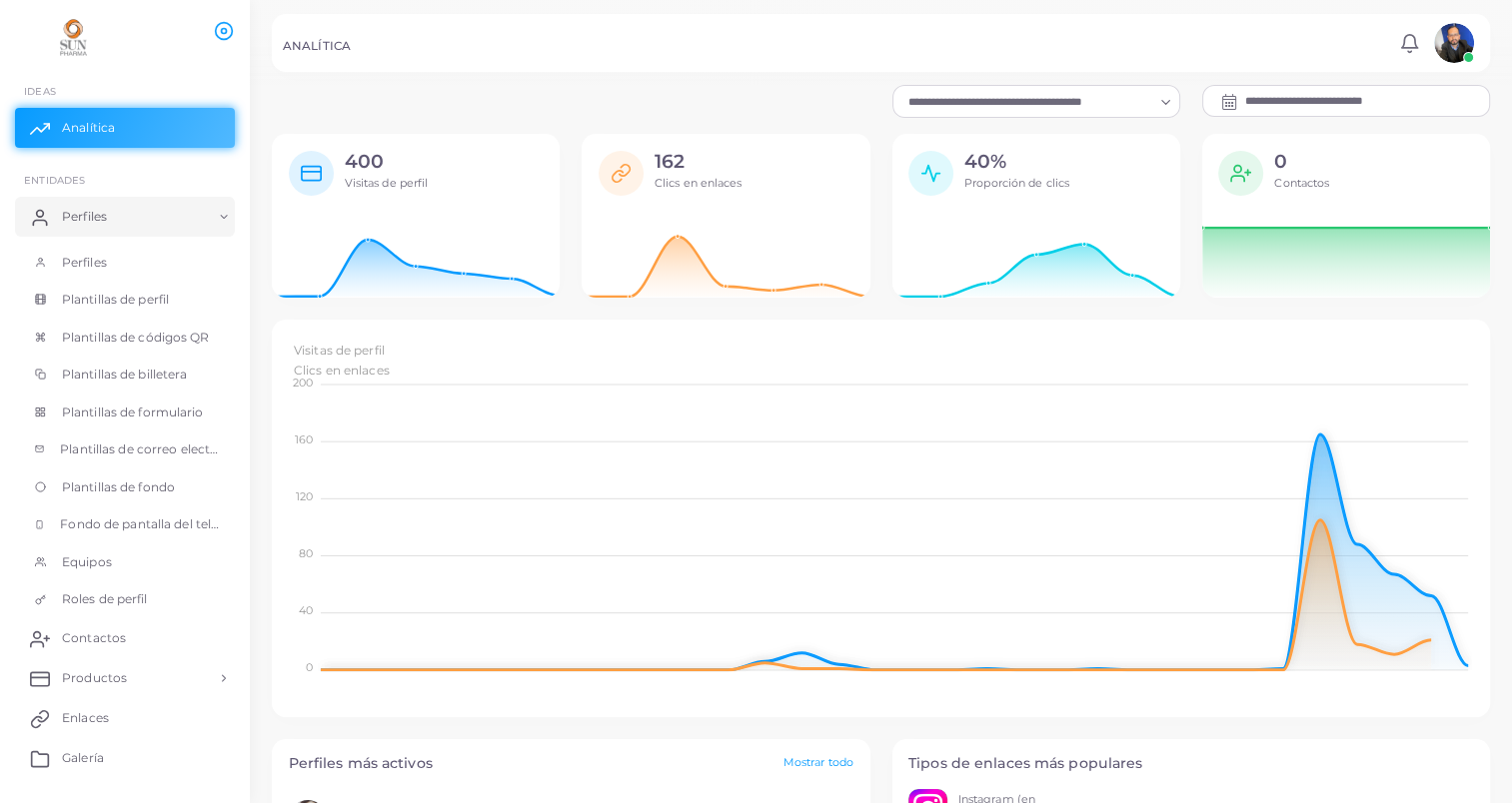 click on "Visitas de perfil" 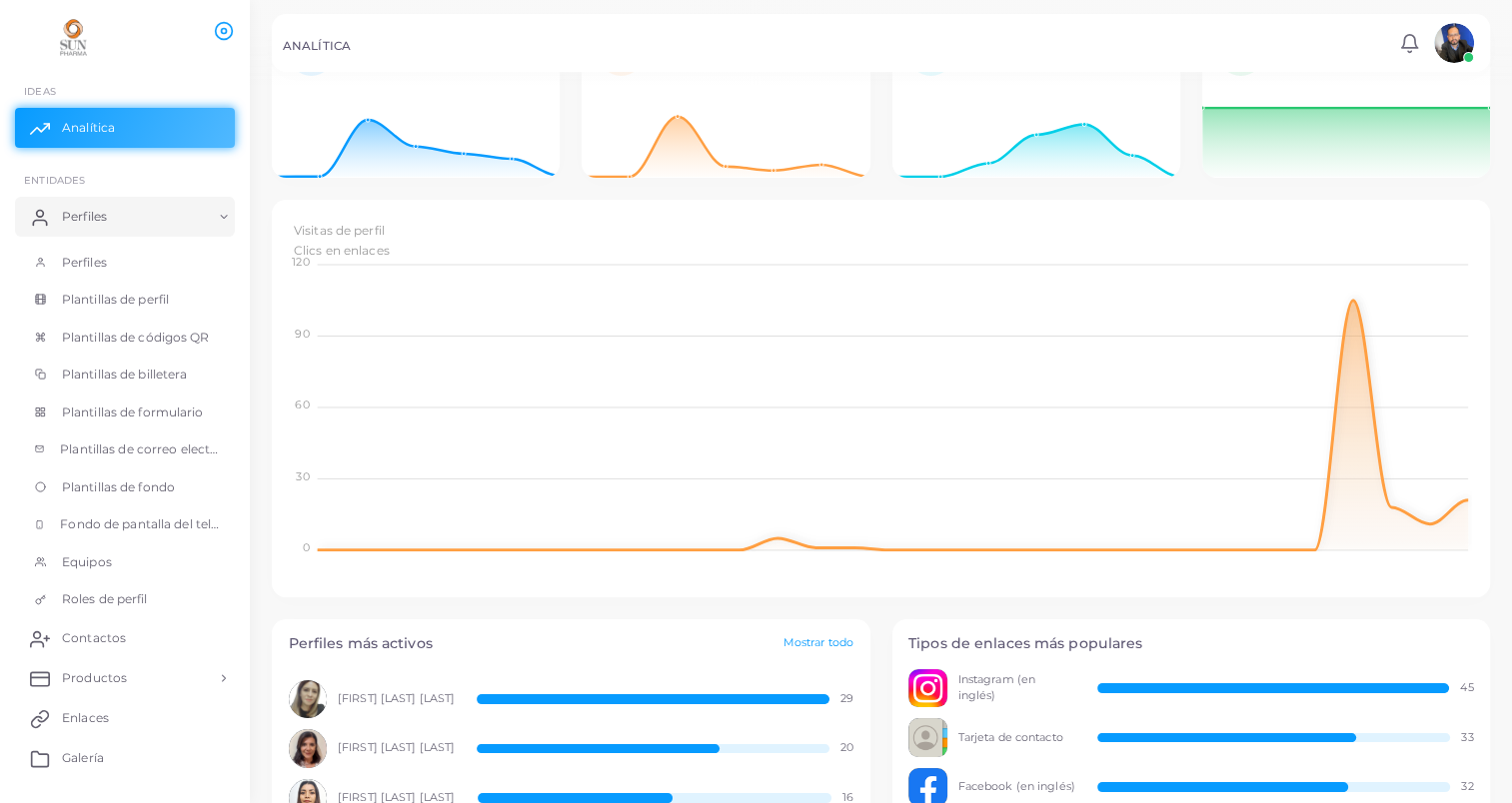 scroll, scrollTop: 0, scrollLeft: 0, axis: both 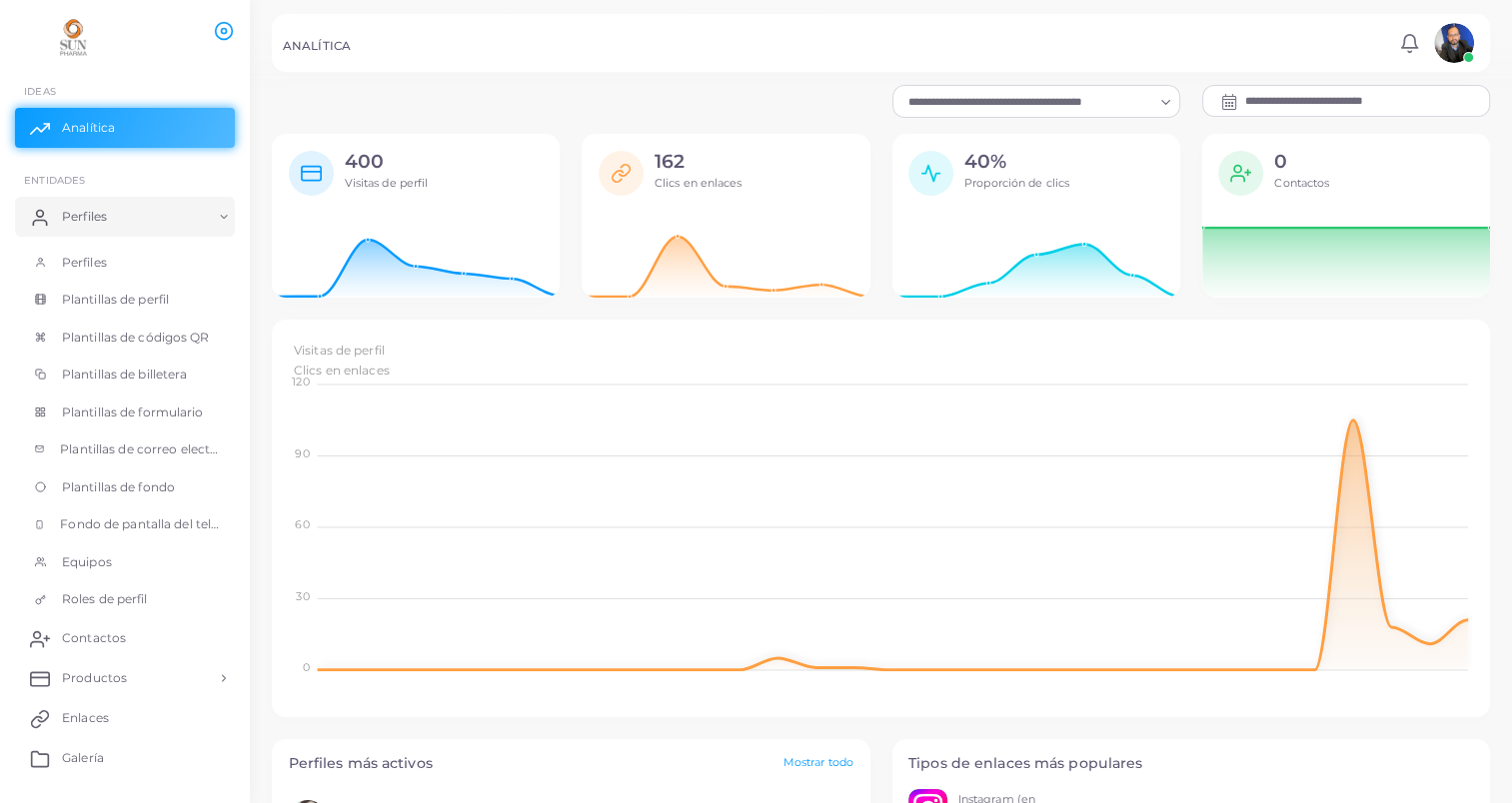 click on "Clics en enlaces" 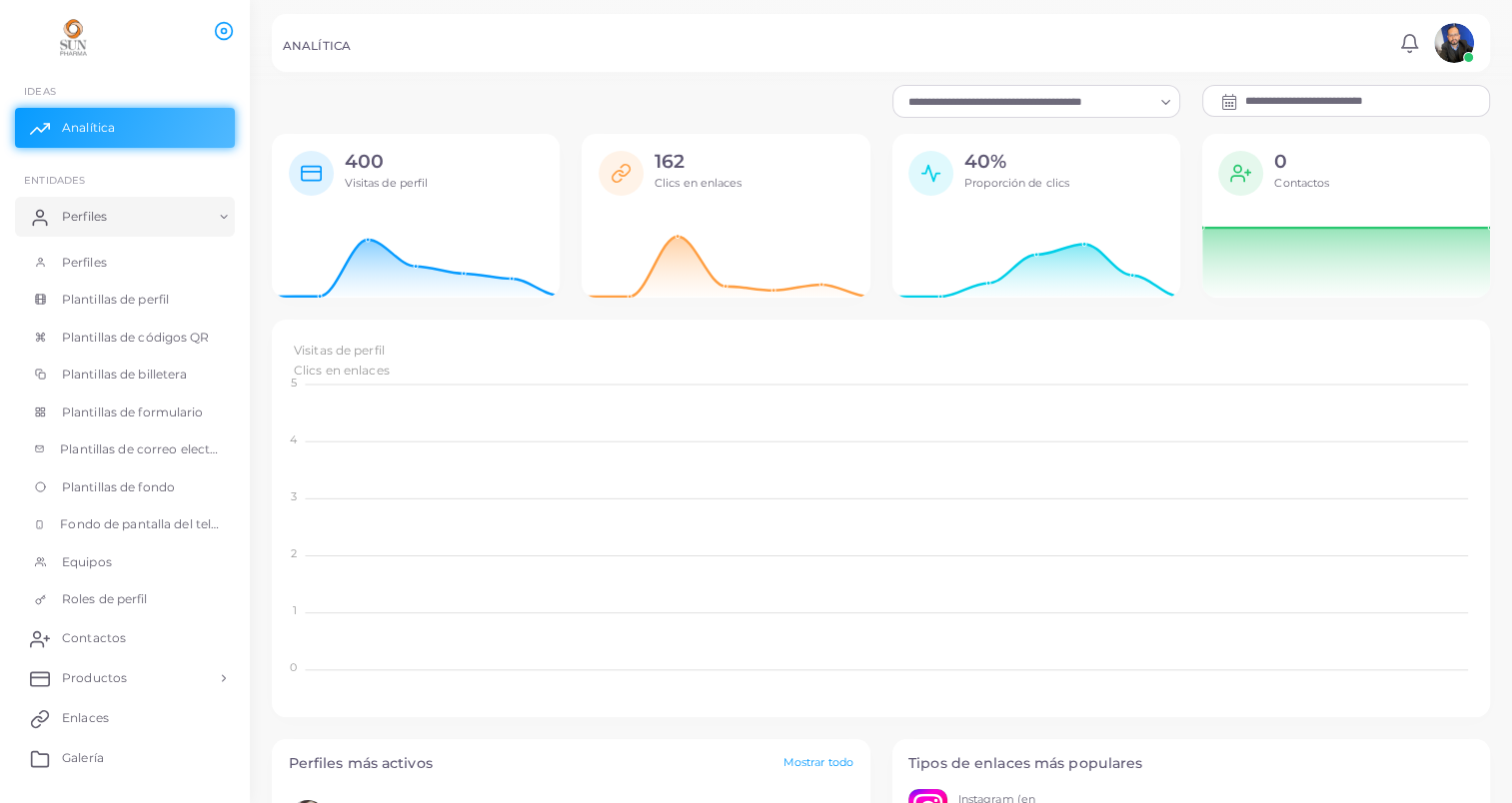drag, startPoint x: 1510, startPoint y: 192, endPoint x: 1518, endPoint y: 415, distance: 223.1435 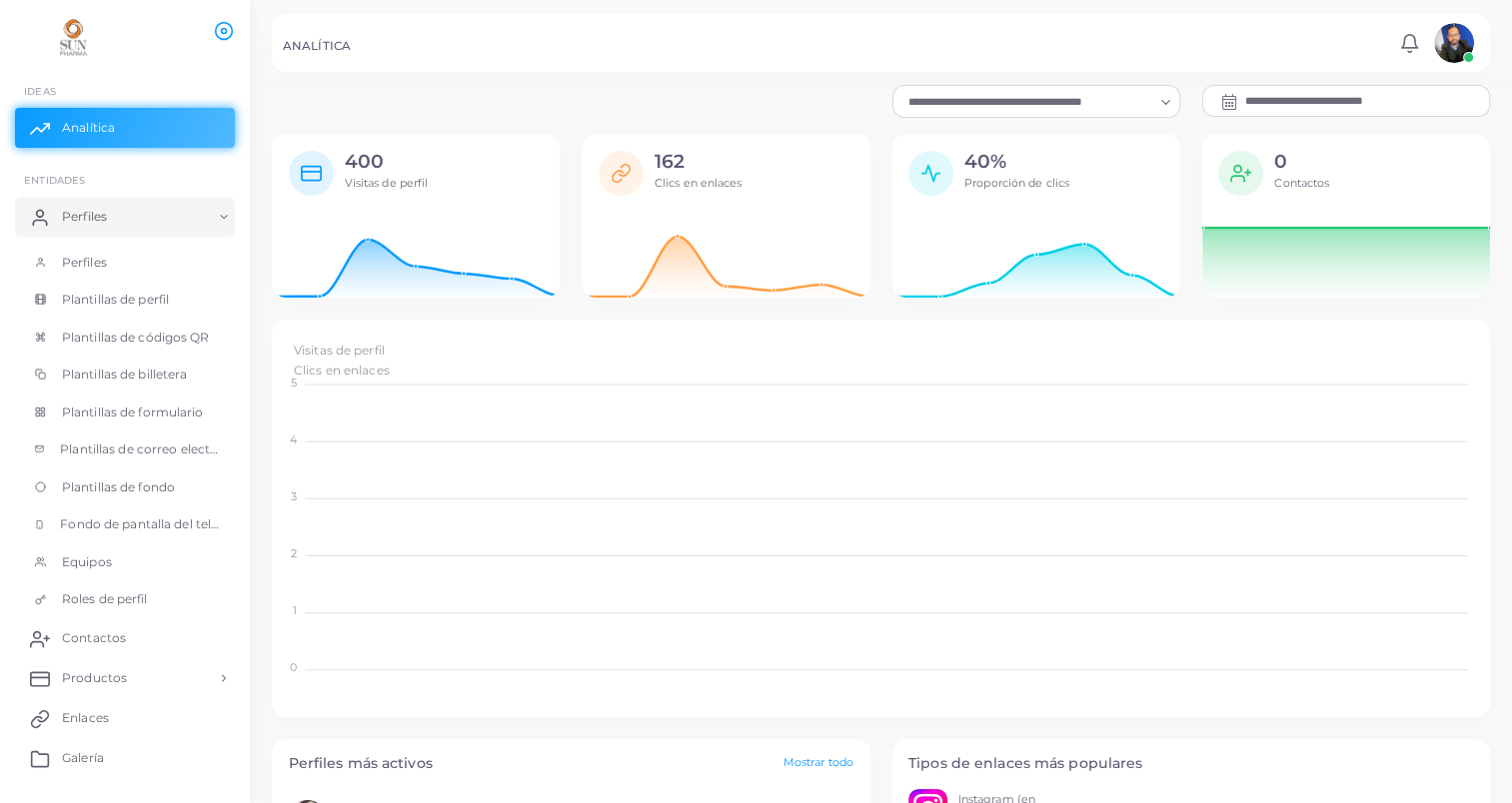 click on "**********" at bounding box center [756, 402] 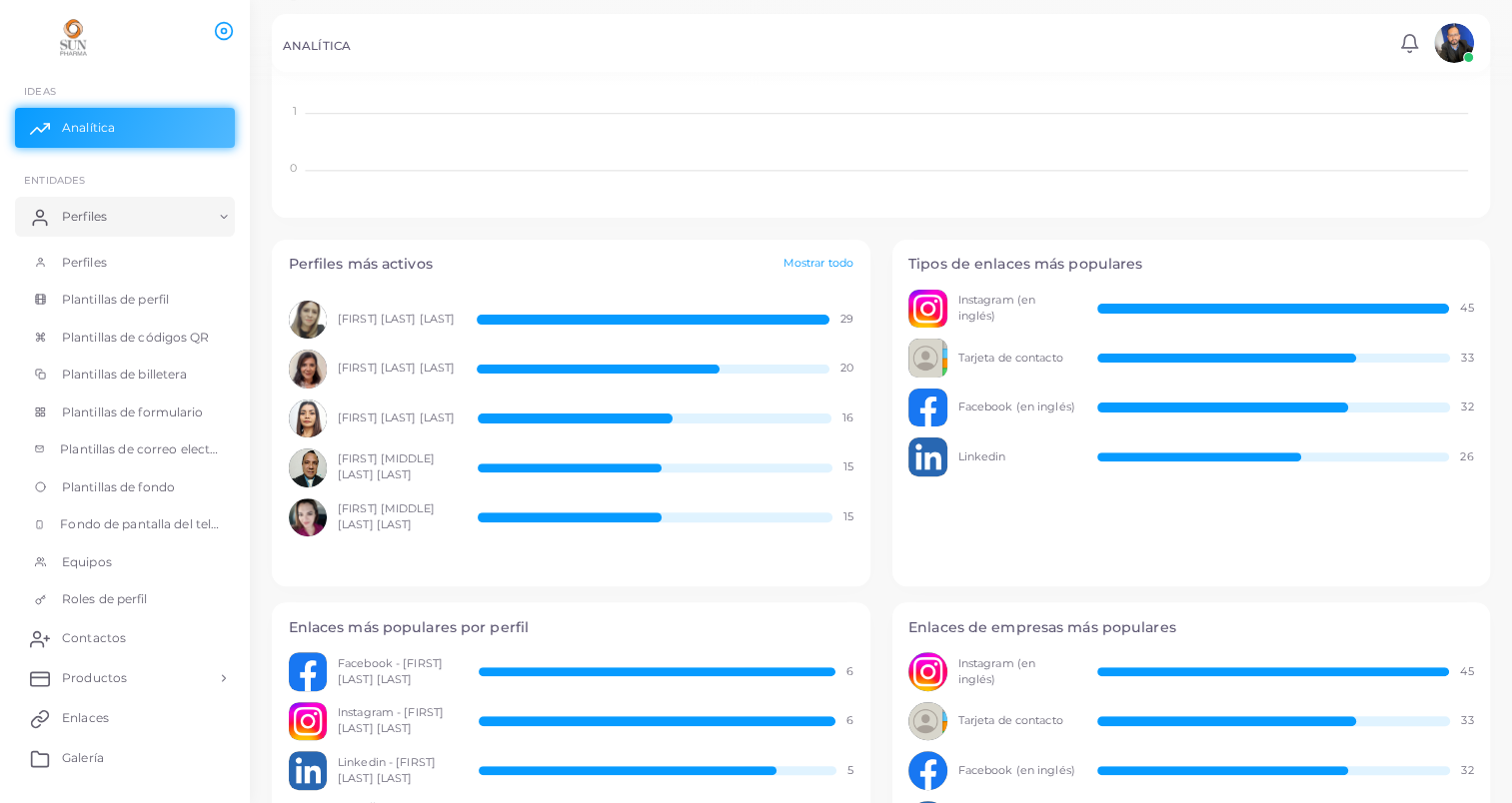 scroll, scrollTop: 496, scrollLeft: 0, axis: vertical 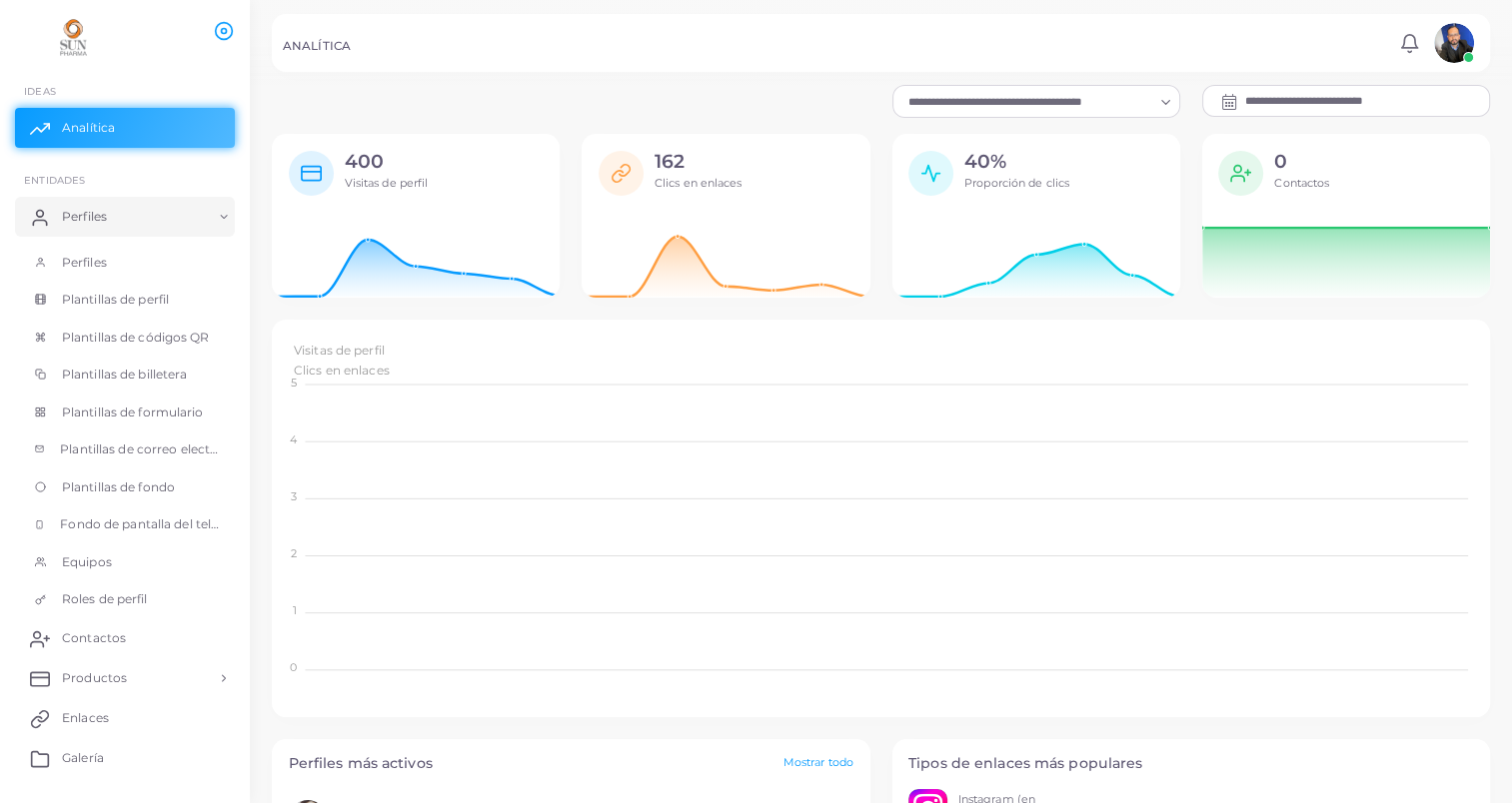 click 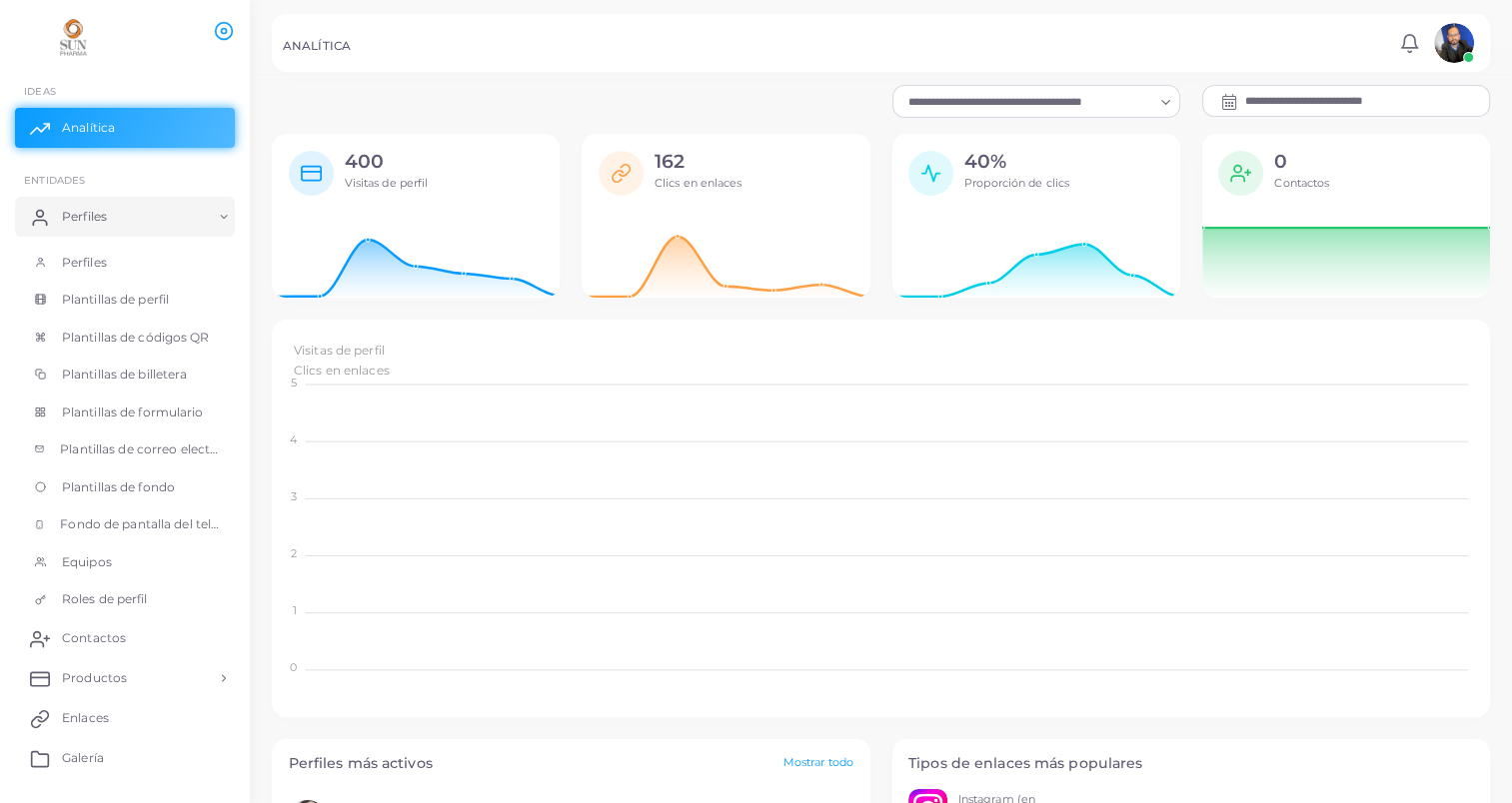 click 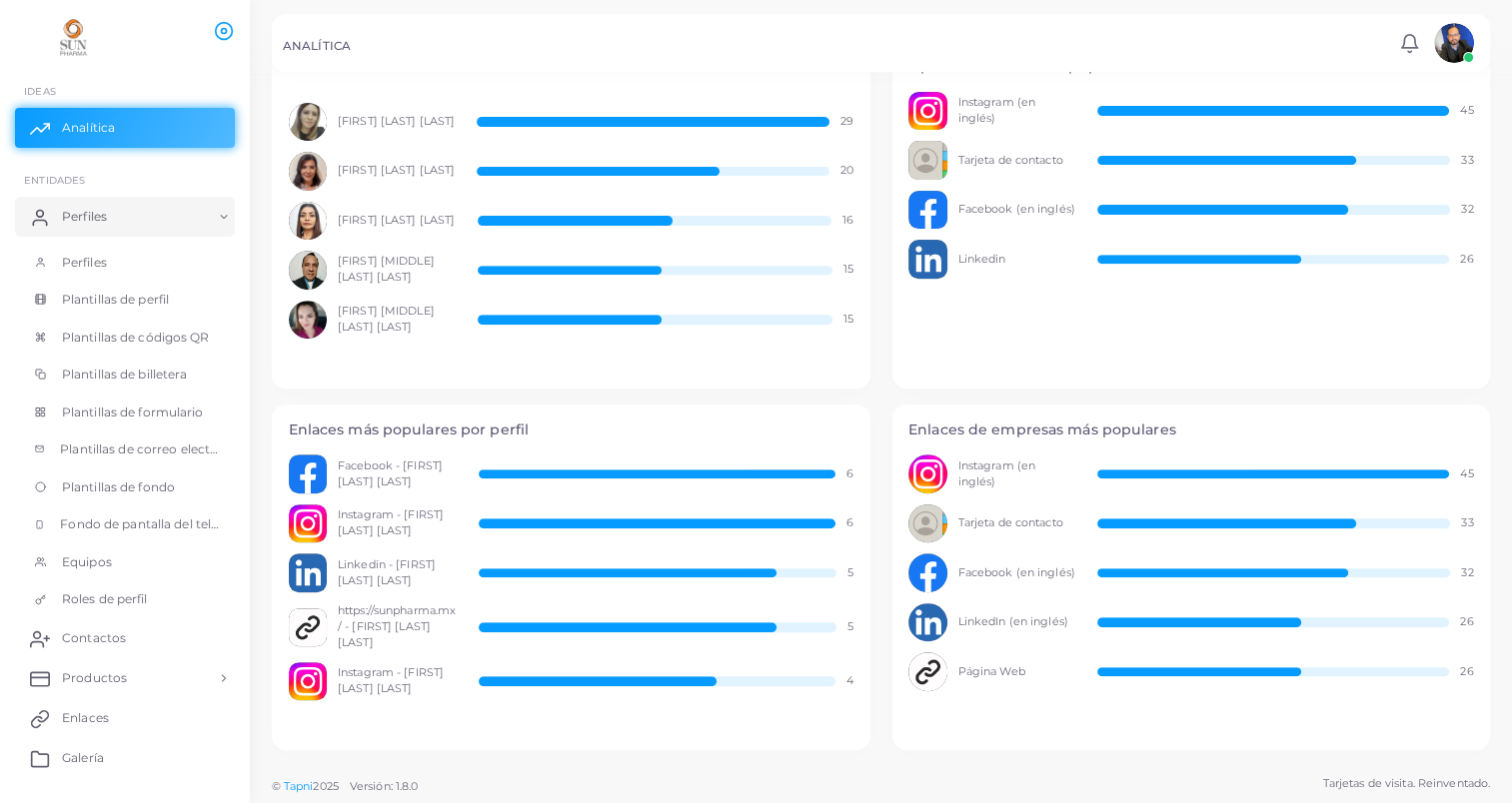 scroll, scrollTop: 499, scrollLeft: 0, axis: vertical 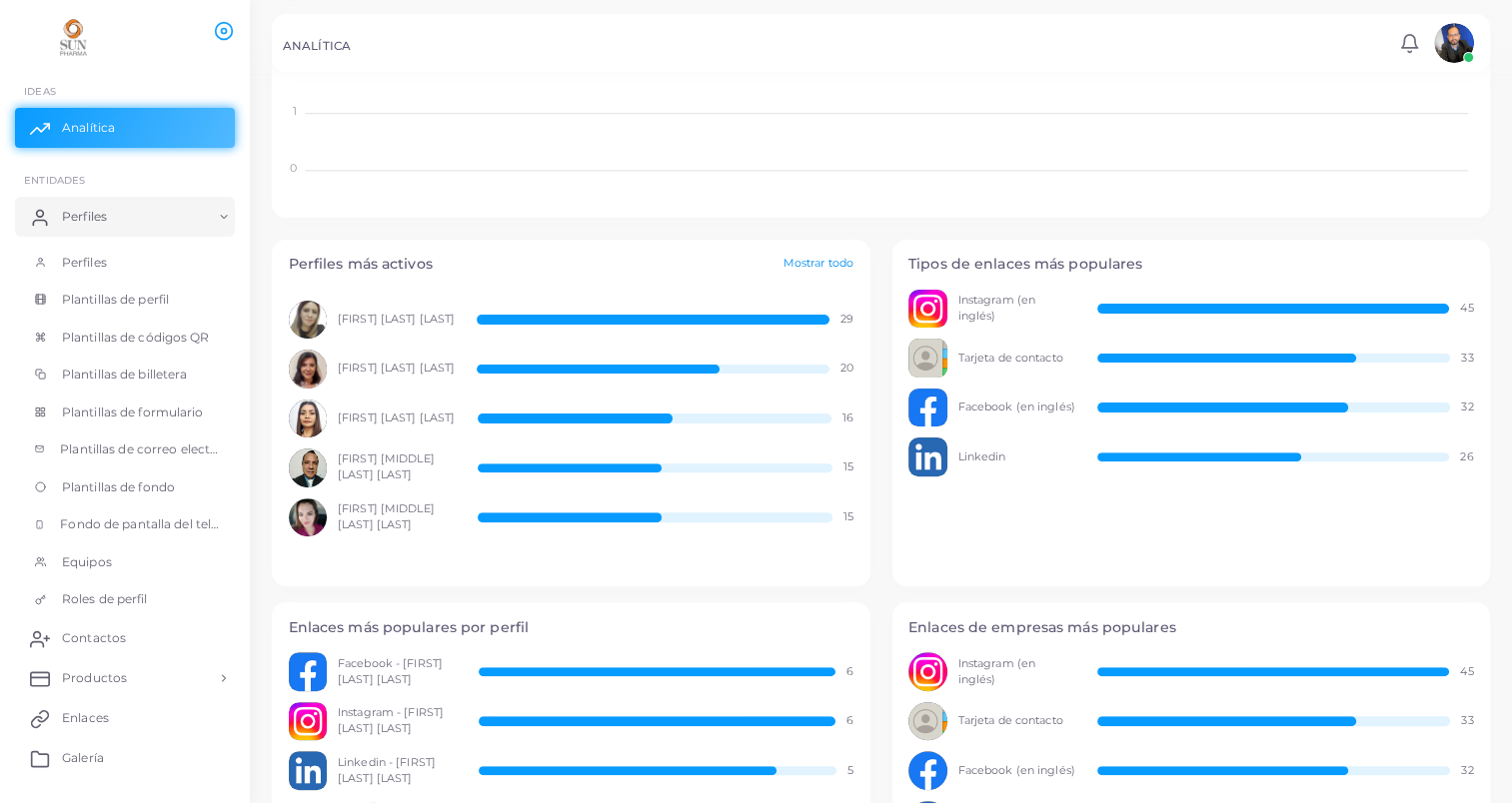 click on "Mostrar todo" at bounding box center [818, 264] 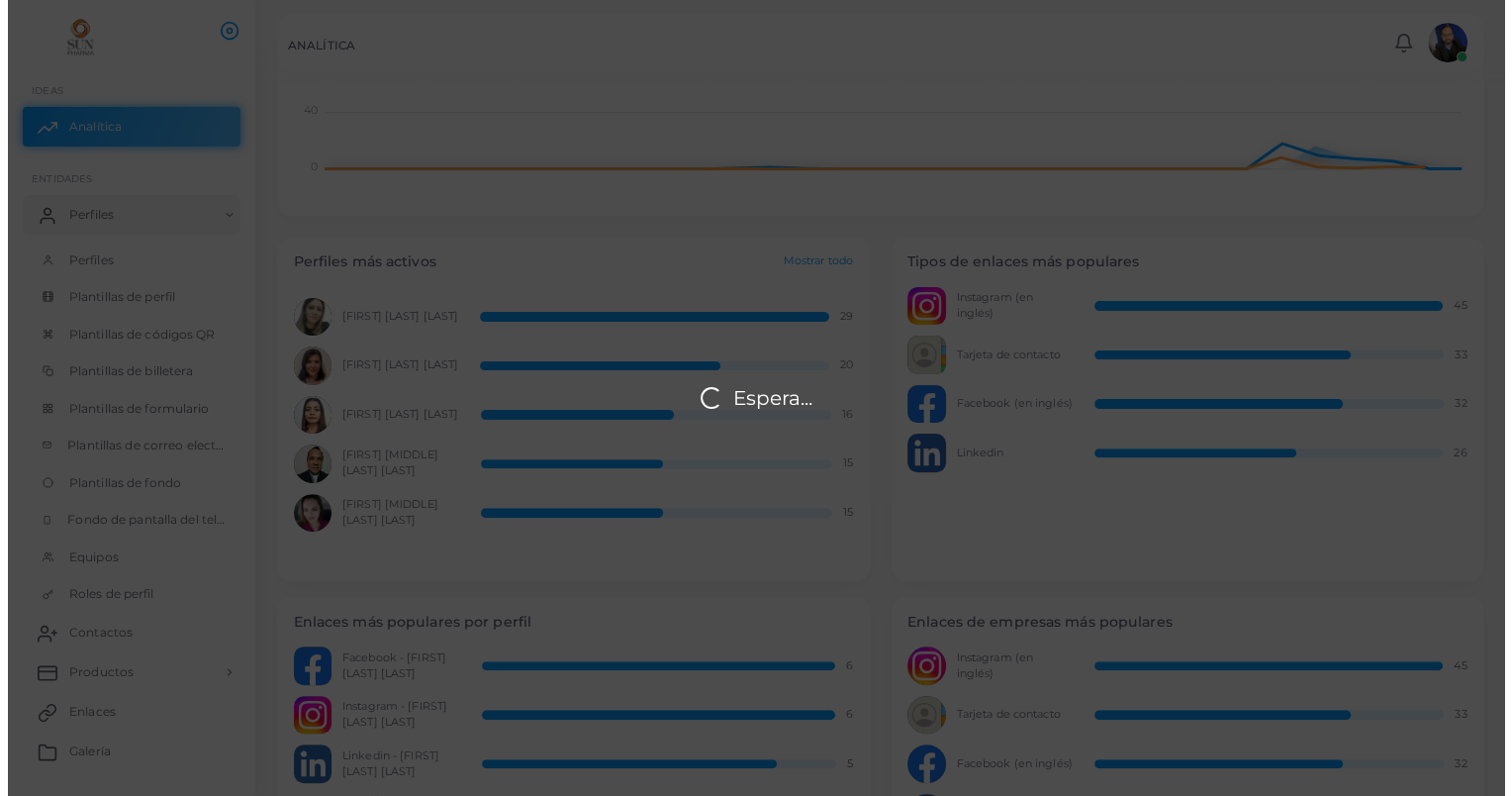 scroll, scrollTop: 16, scrollLeft: 16, axis: both 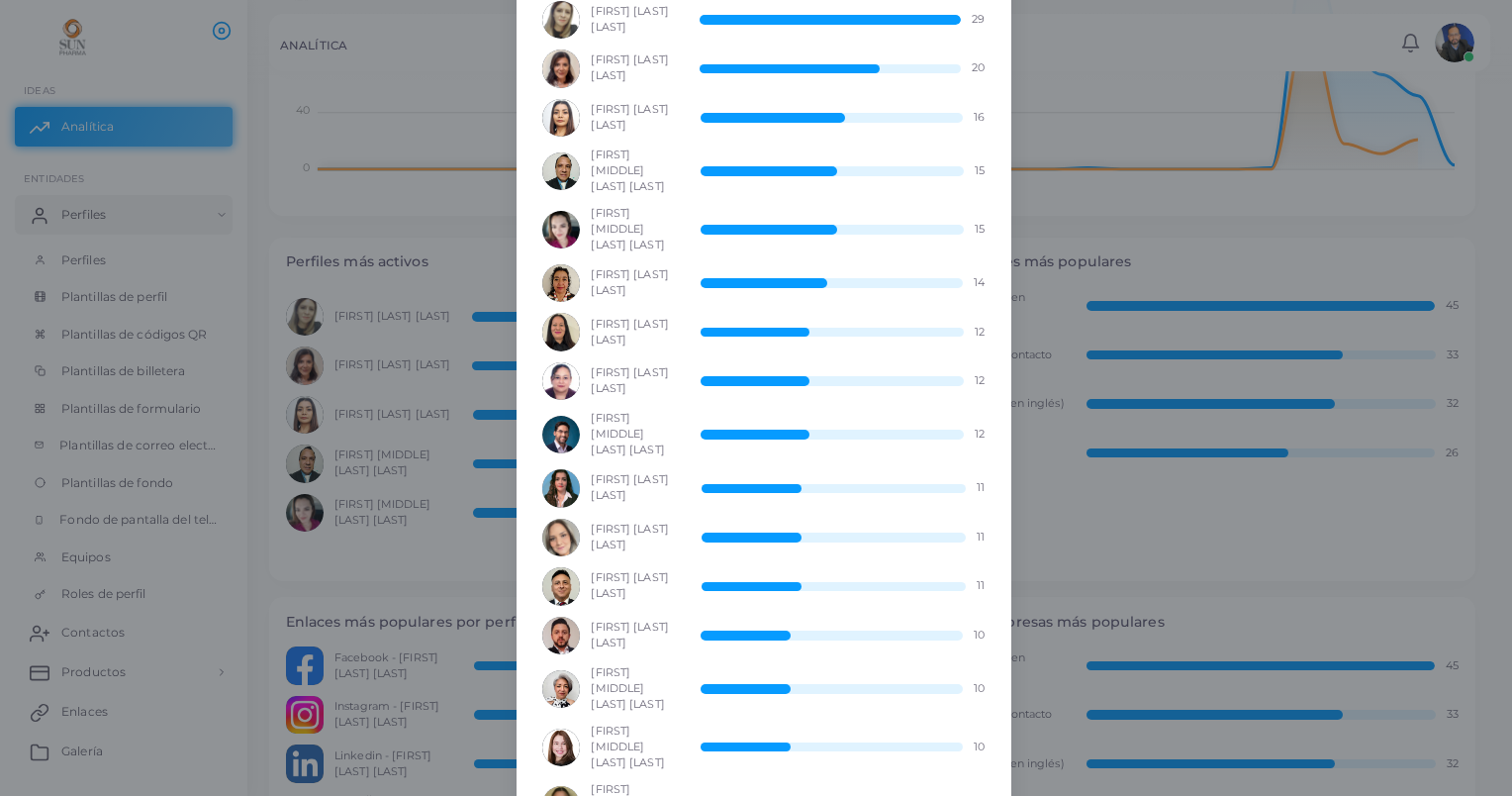 click on "[FIRST] [LAST] [LAST] 12" at bounding box center (763, 435) 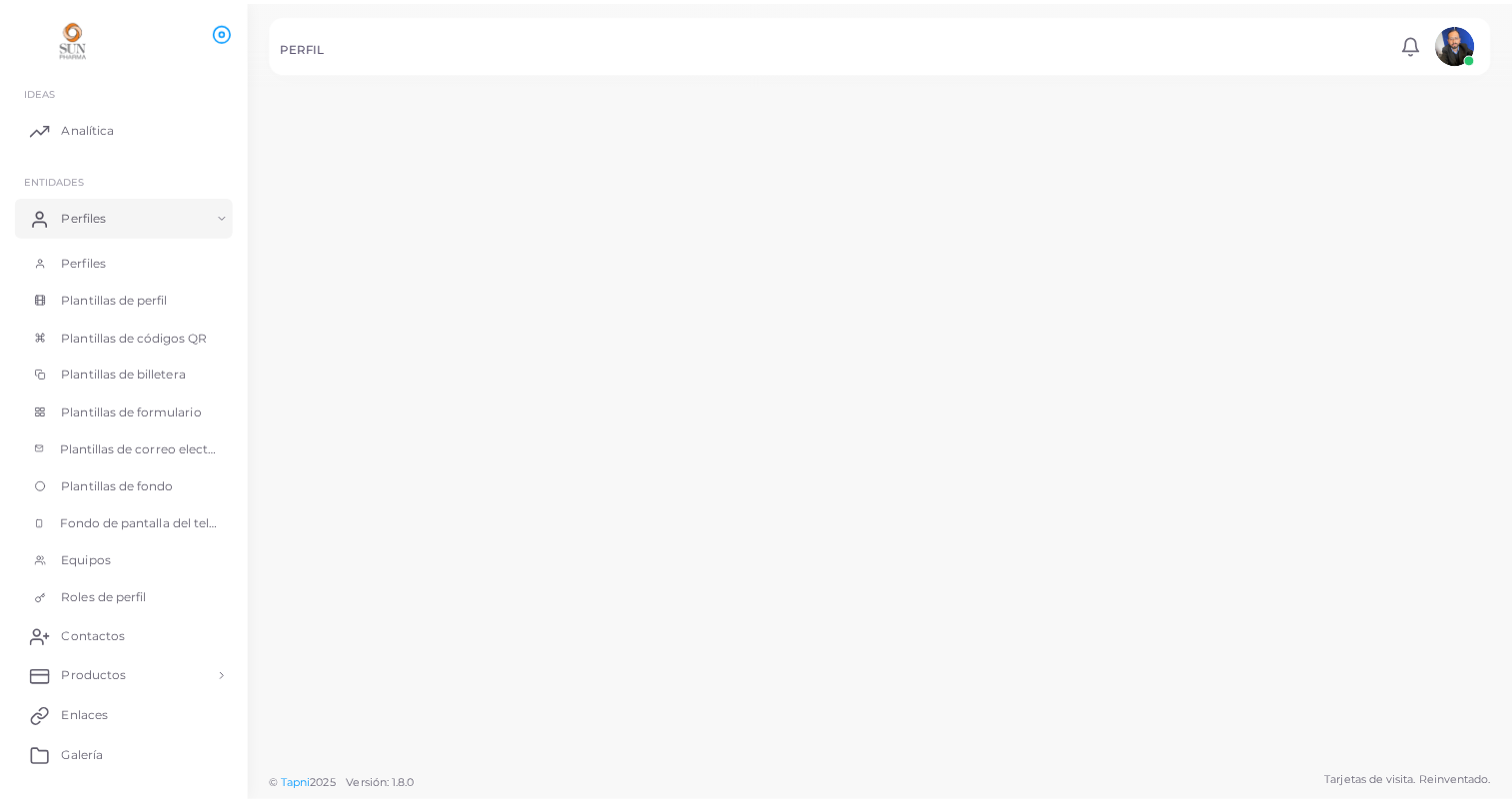 scroll, scrollTop: 0, scrollLeft: 0, axis: both 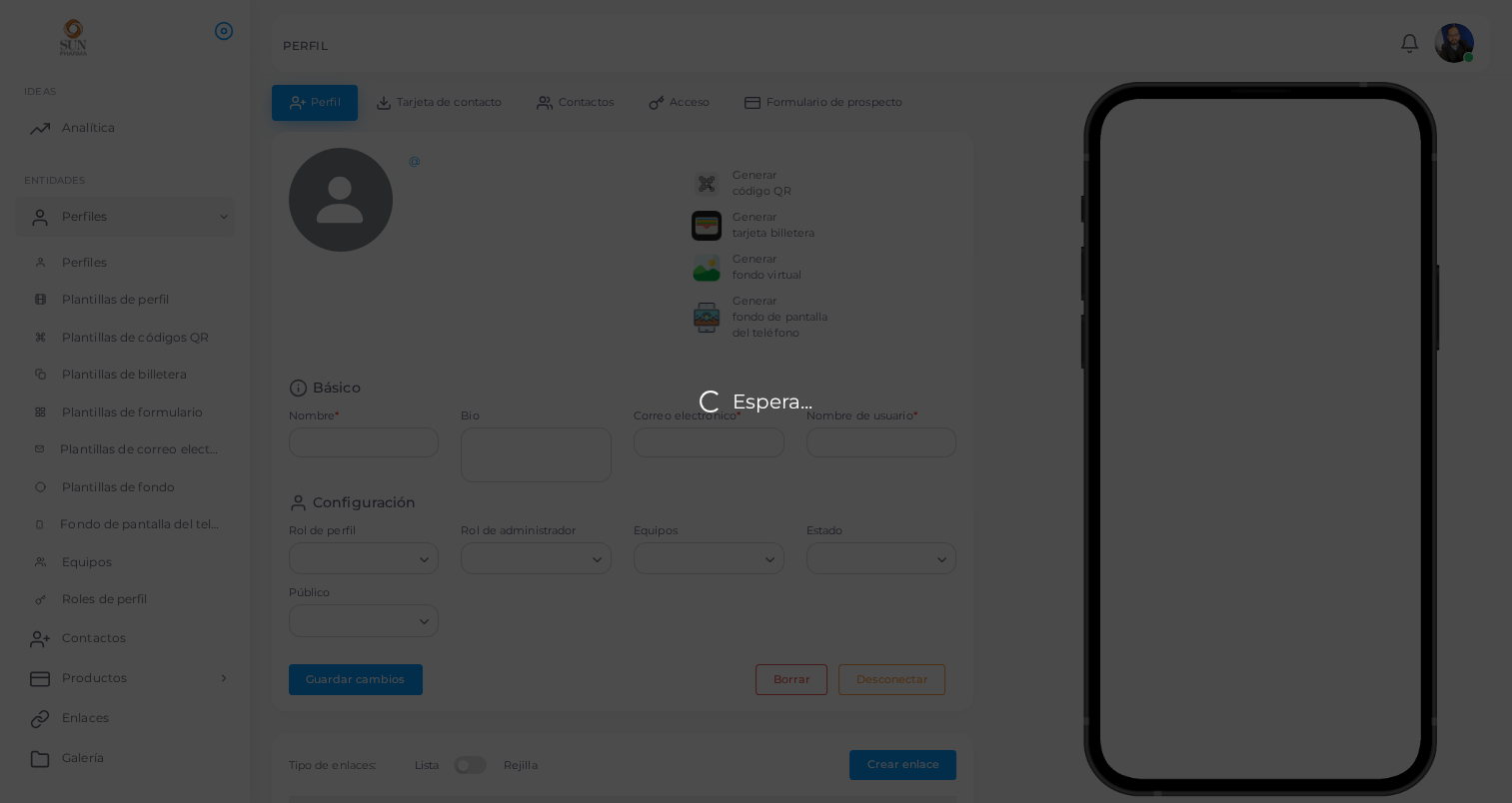 type on "**********" 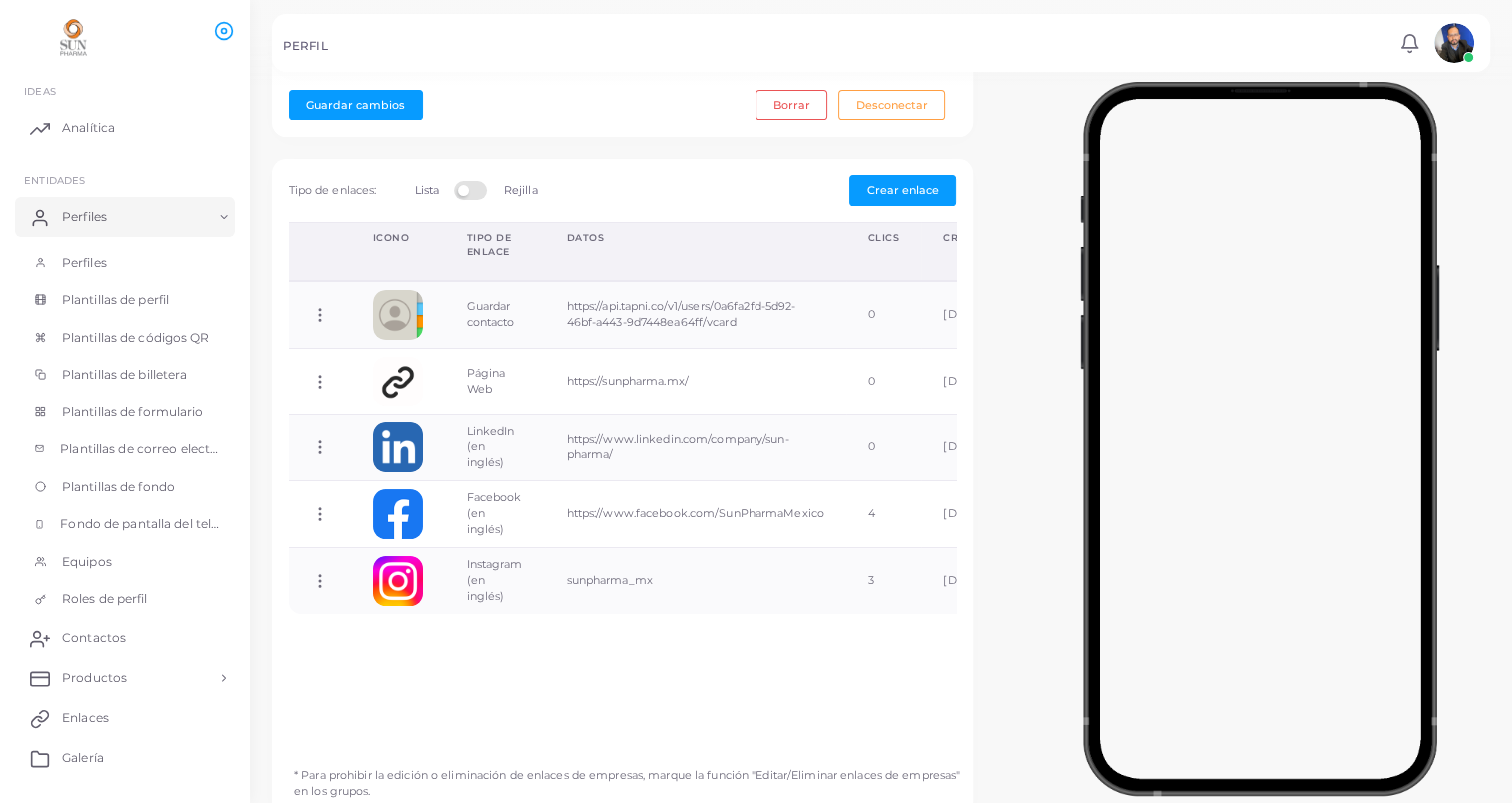 scroll, scrollTop: 667, scrollLeft: 0, axis: vertical 